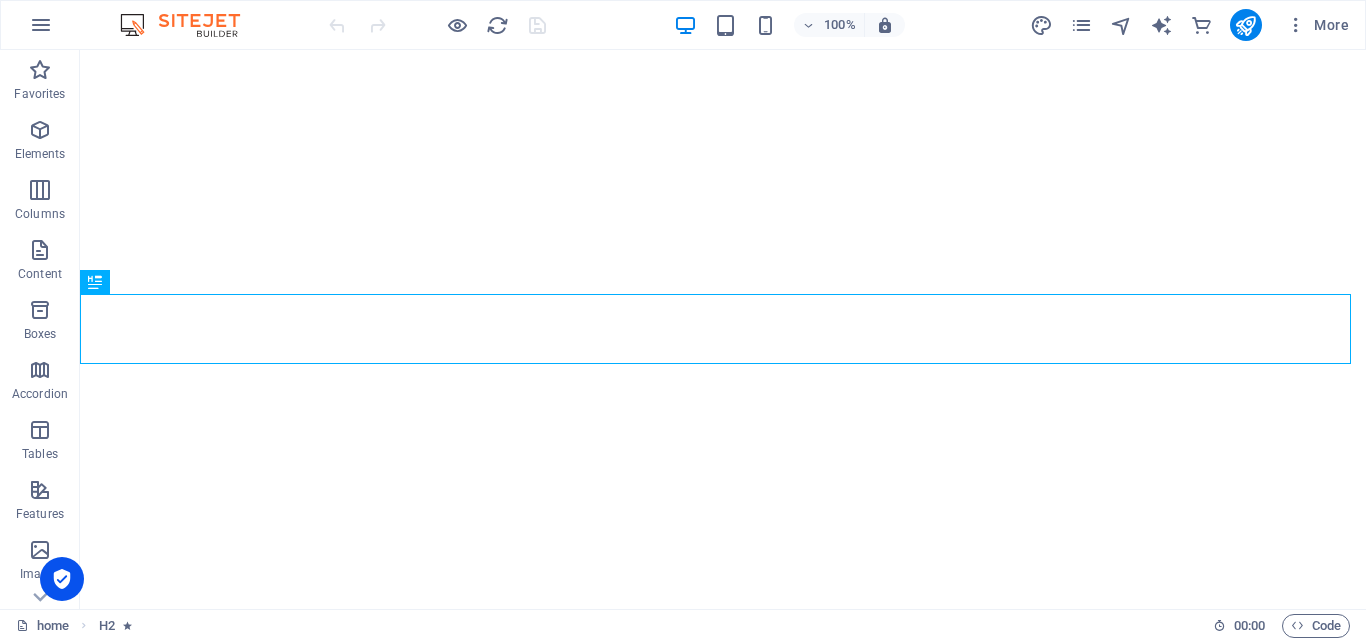 scroll, scrollTop: 0, scrollLeft: 0, axis: both 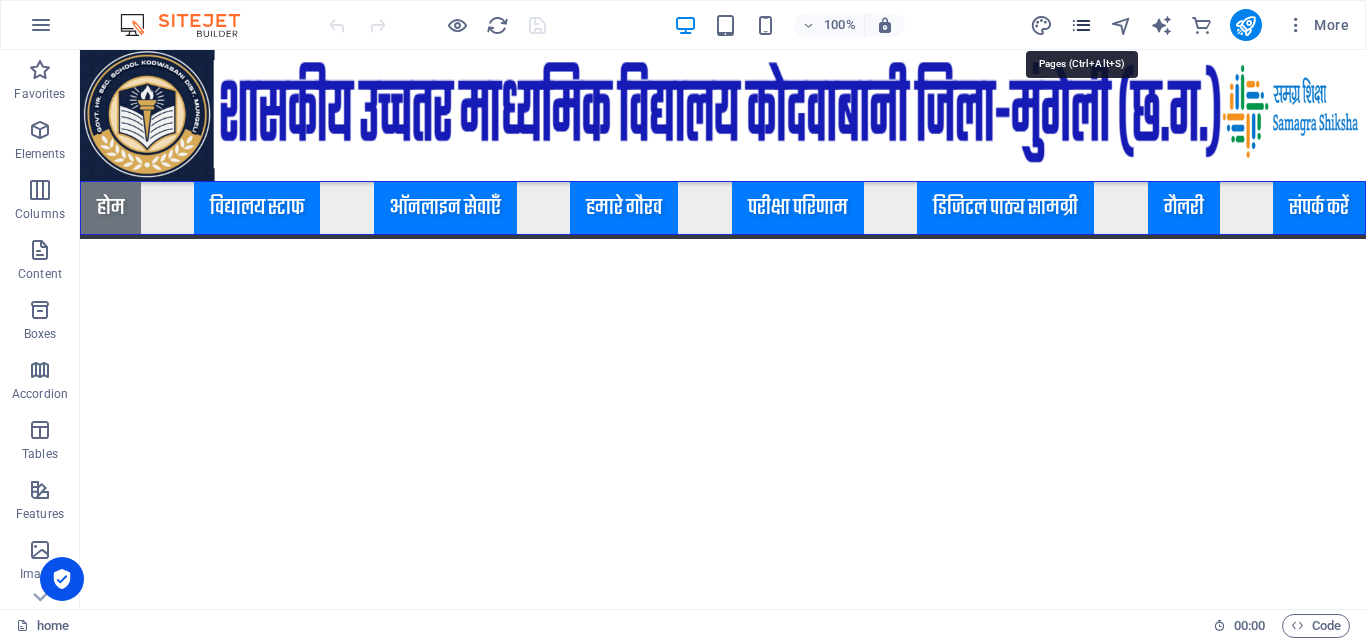 click at bounding box center (1081, 25) 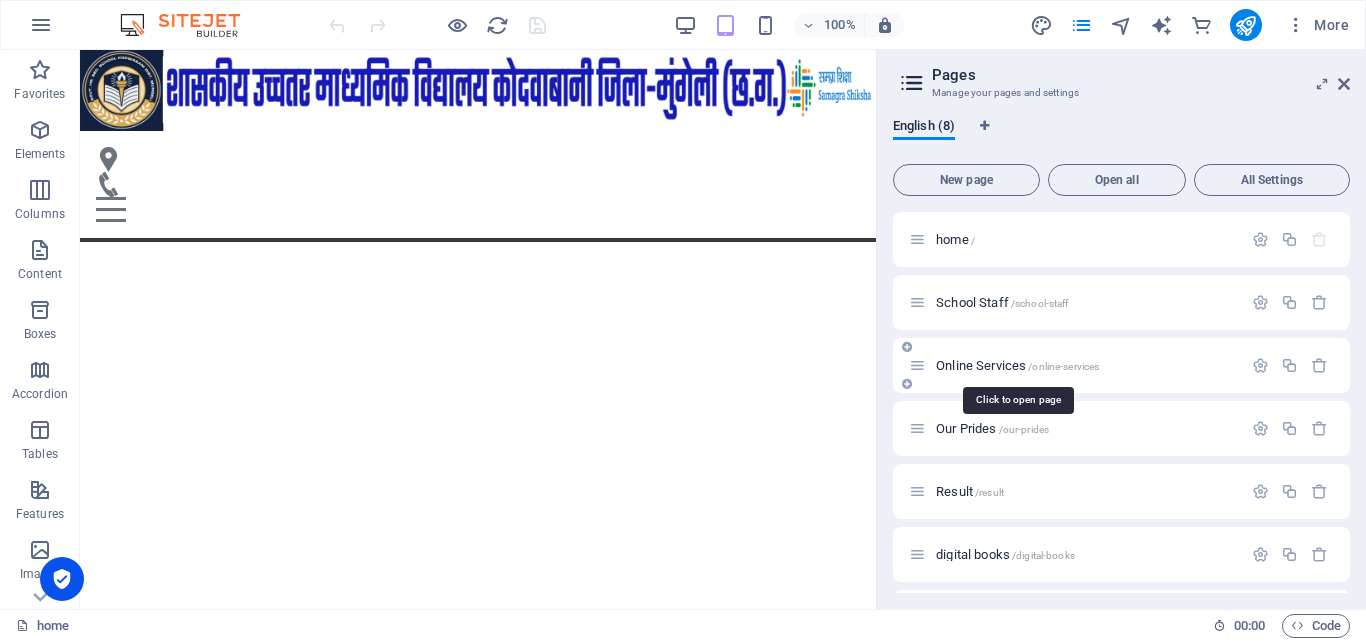 click on "Online Services /online-services" at bounding box center [1017, 365] 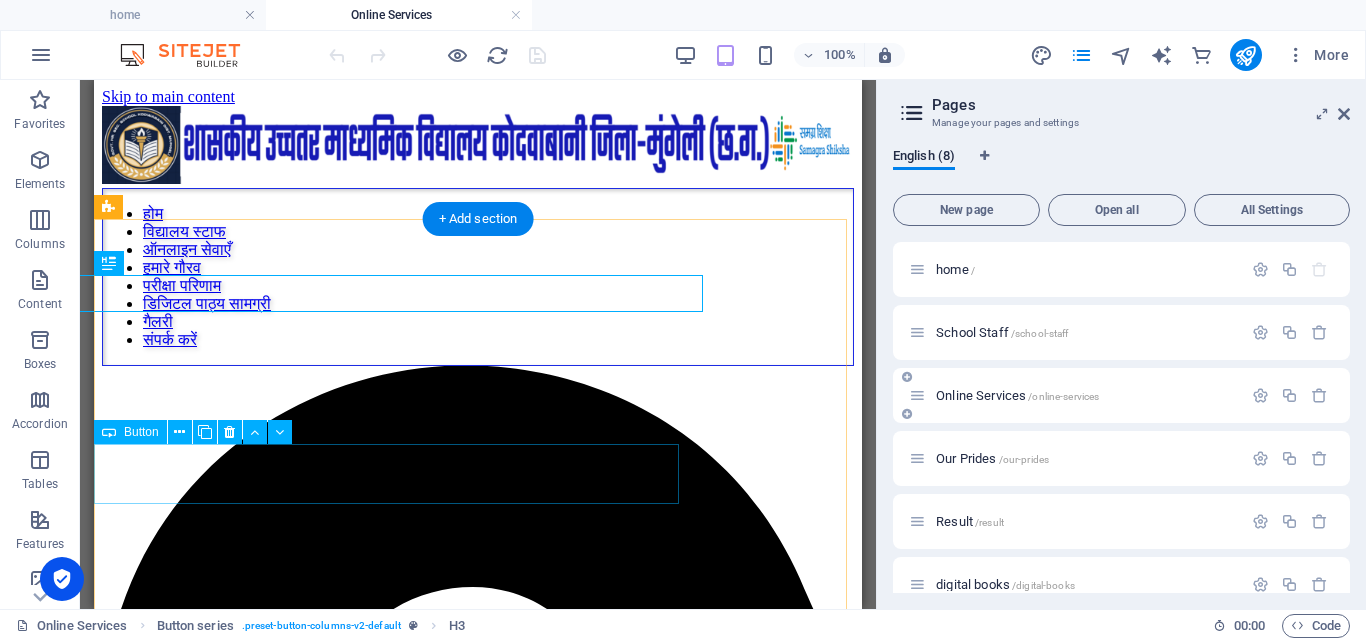 scroll, scrollTop: 0, scrollLeft: 0, axis: both 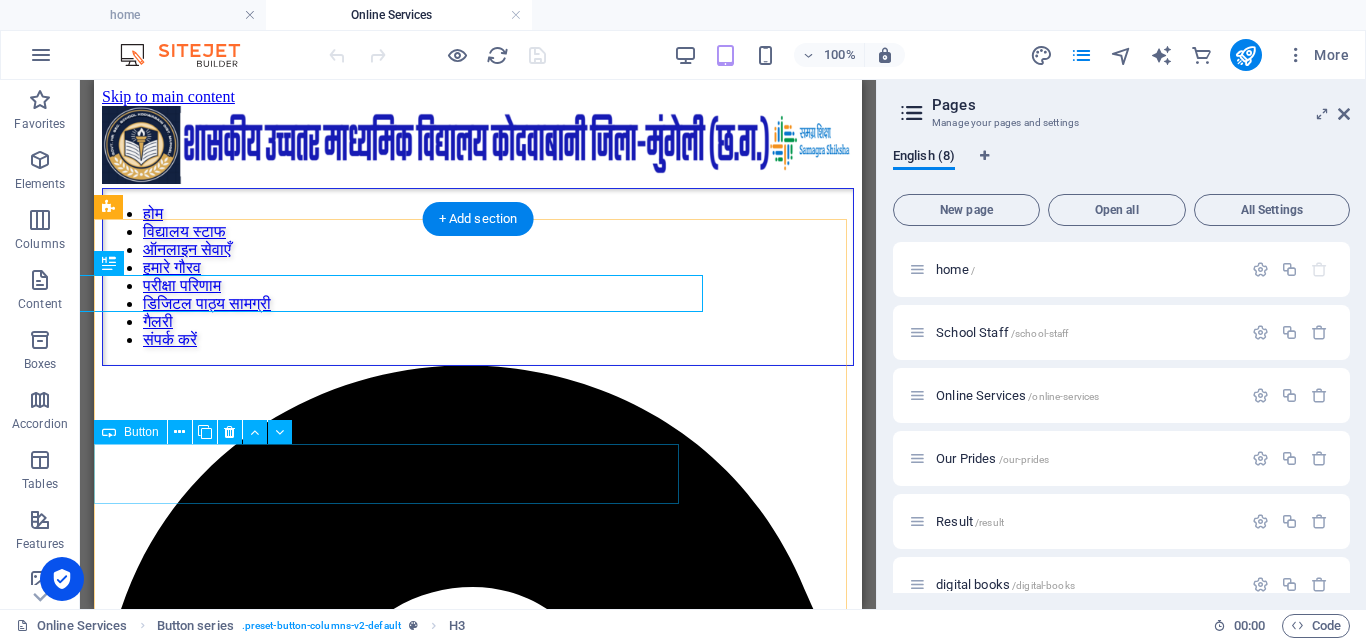 click on "शैक्षणिक सत्र 2025-26 कक्षा 9वीं  से कक्षा 12वीं  ऑनलाइन एडमिशन पोर्टल  लिंक  2" at bounding box center [478, 2511] 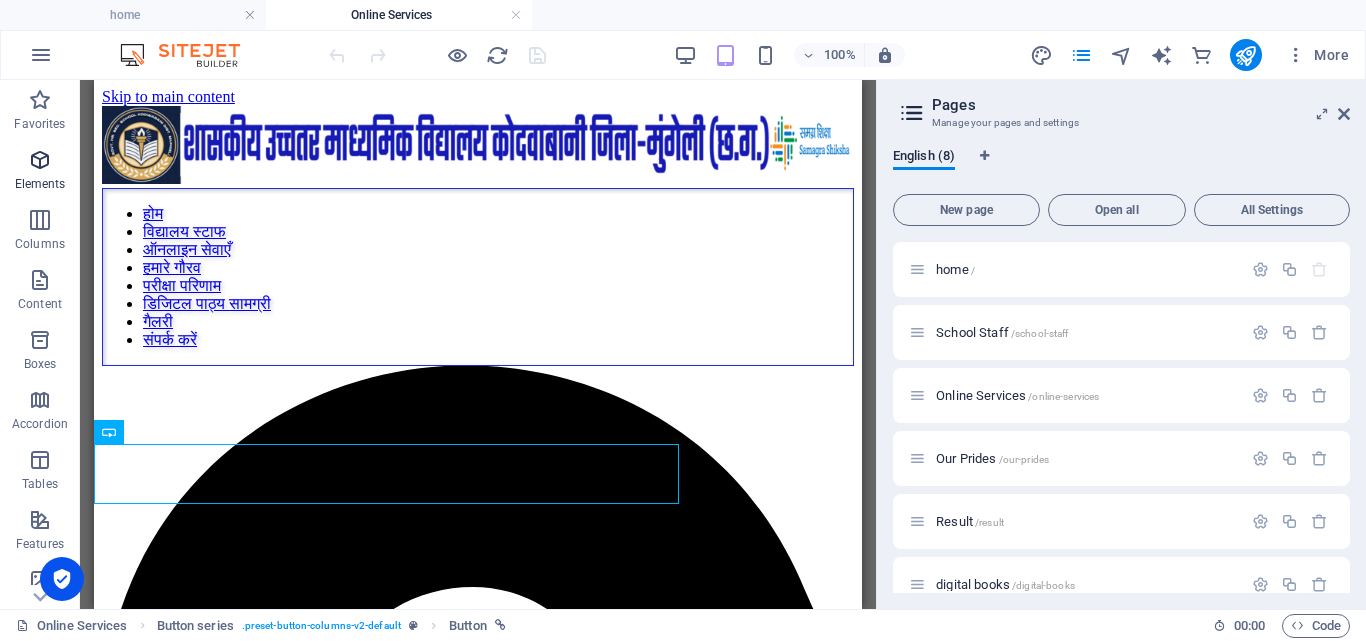 click at bounding box center [40, 160] 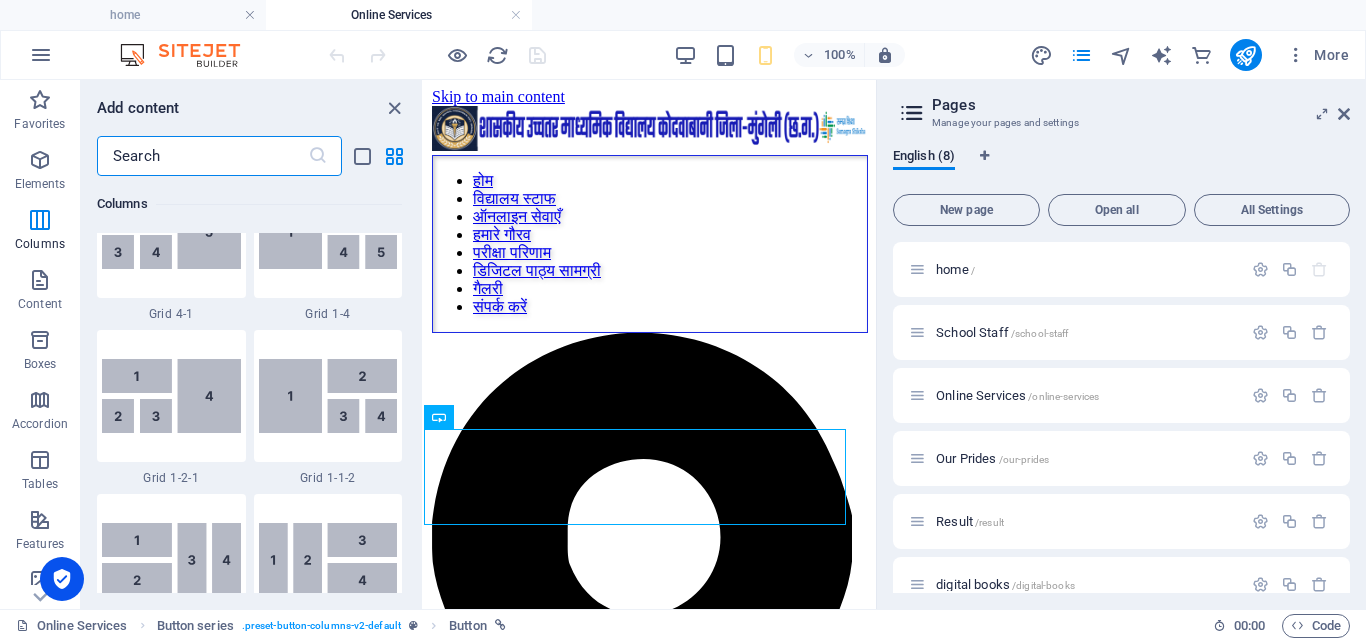 scroll, scrollTop: 3000, scrollLeft: 0, axis: vertical 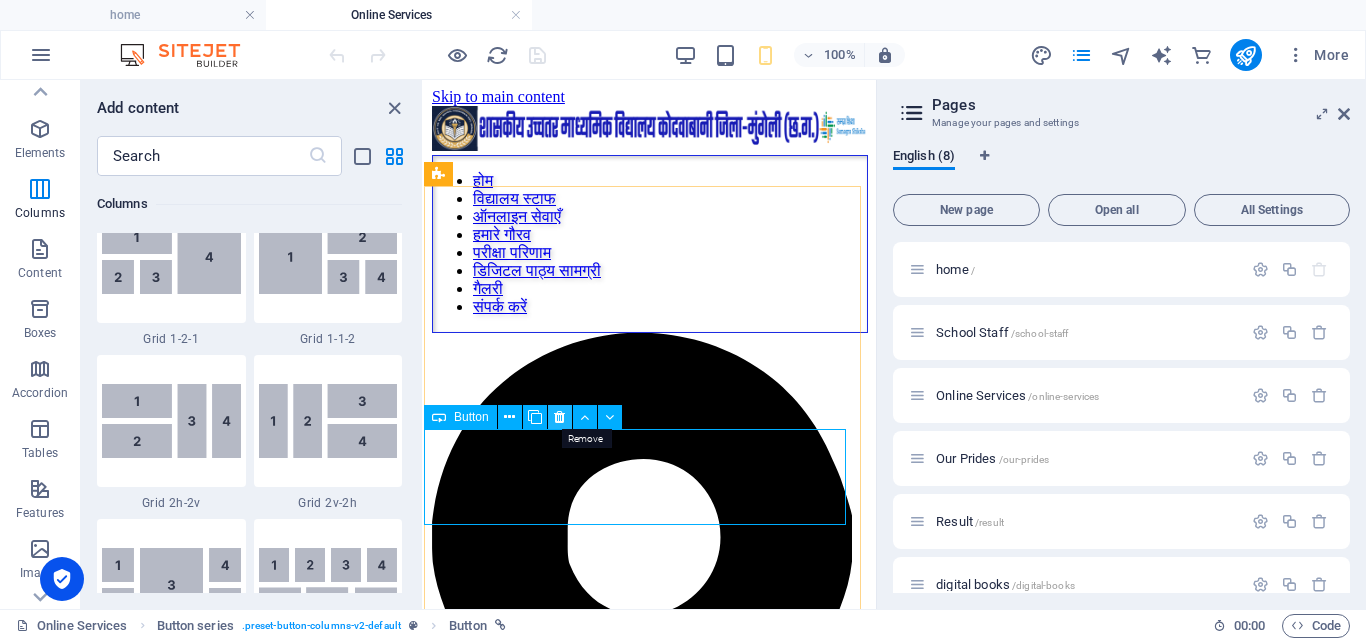 click at bounding box center [559, 417] 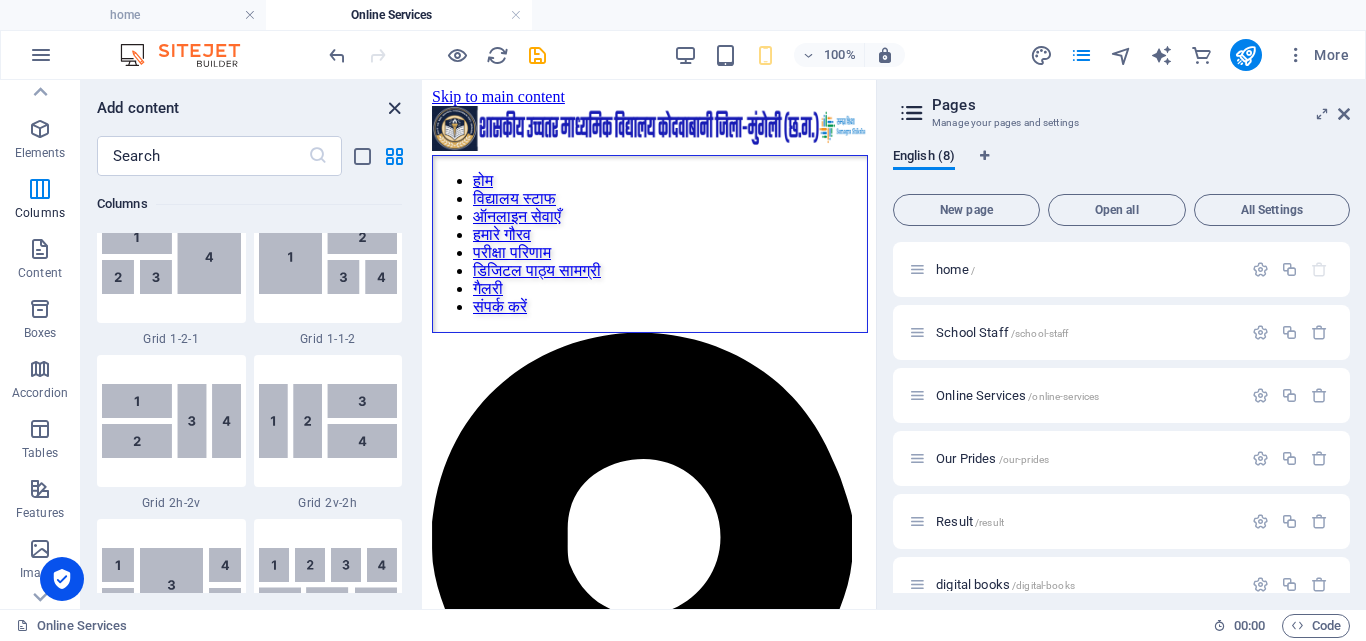 click at bounding box center [394, 108] 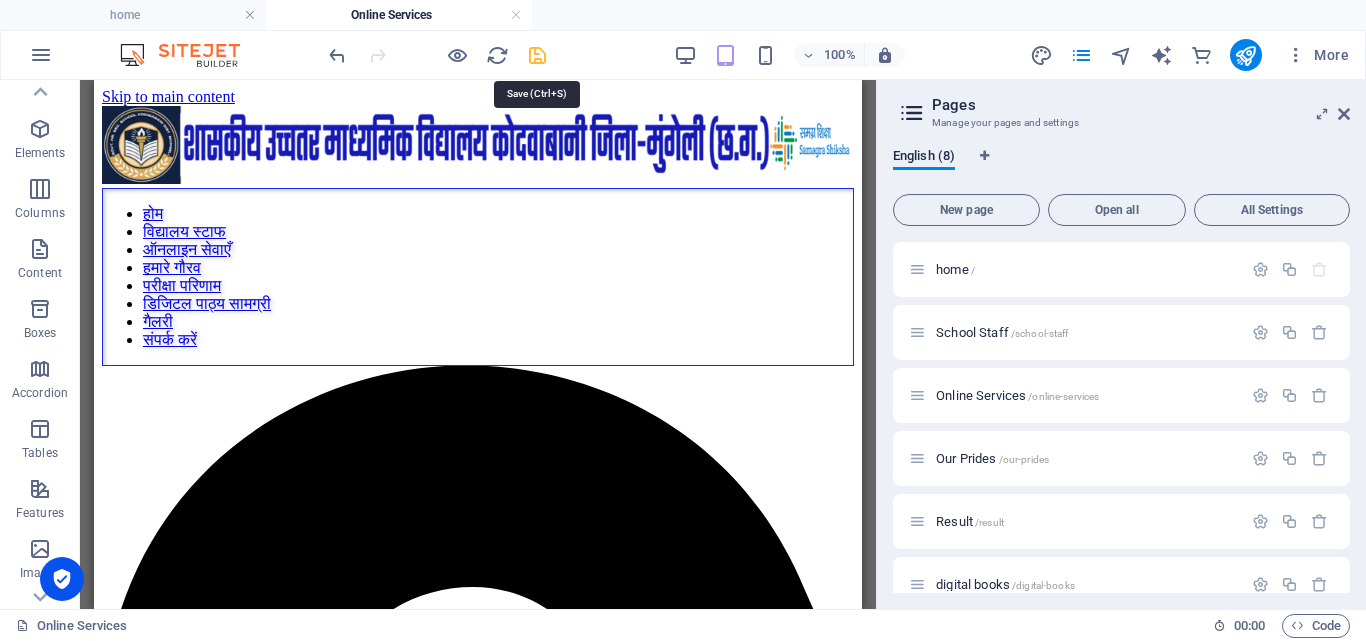click at bounding box center (537, 55) 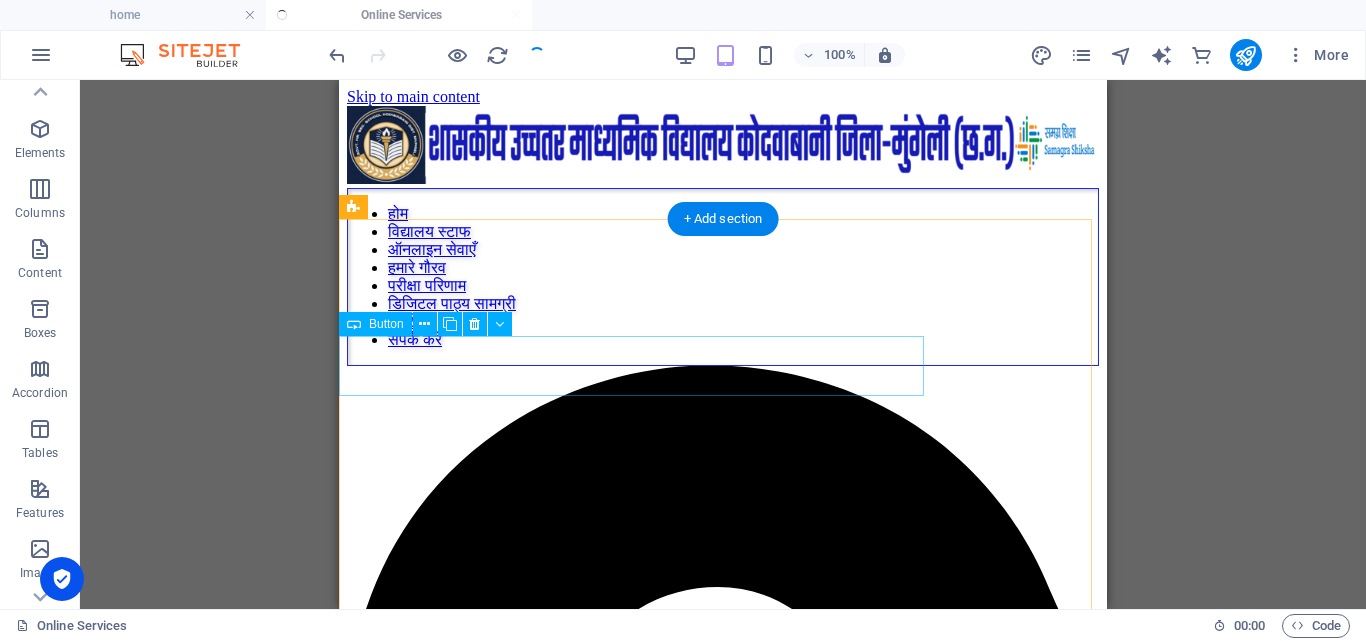 click on "शैक्षणिक सत्र 2025-26 कक्षा 9वीं  से कक्षा 12वीं  में ऑनलाइन एडमिशन पोर्टल लिंक 1" at bounding box center [723, 2493] 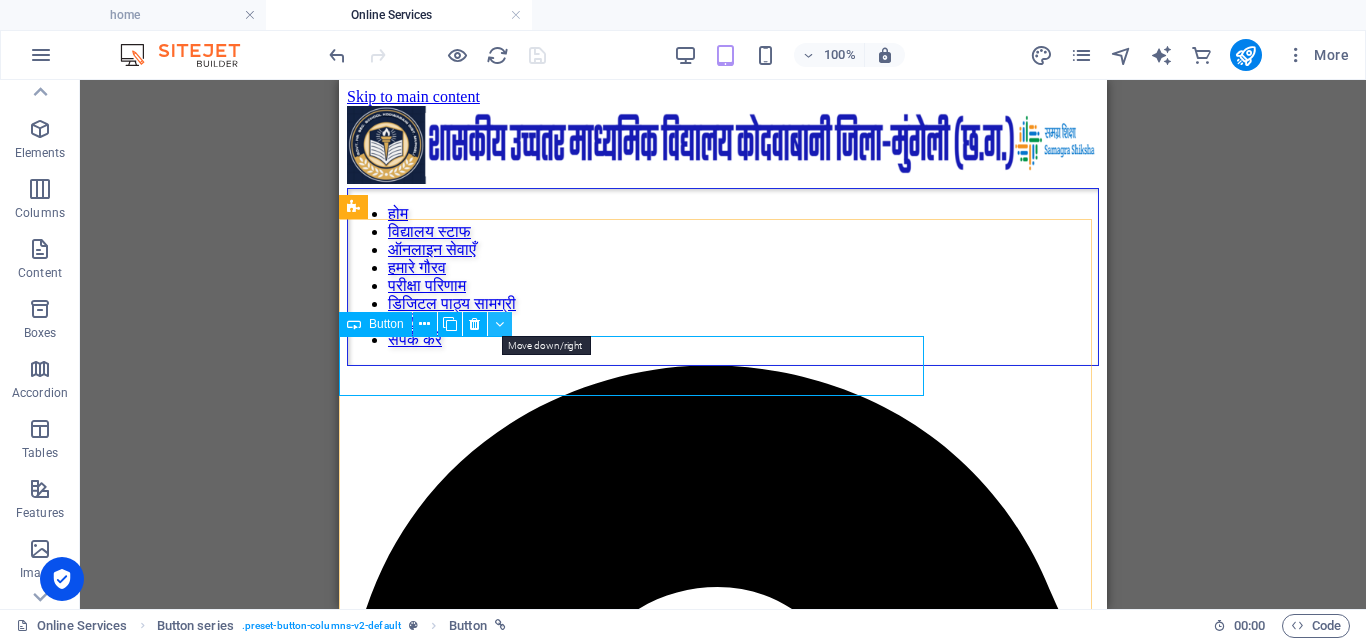 click at bounding box center [500, 324] 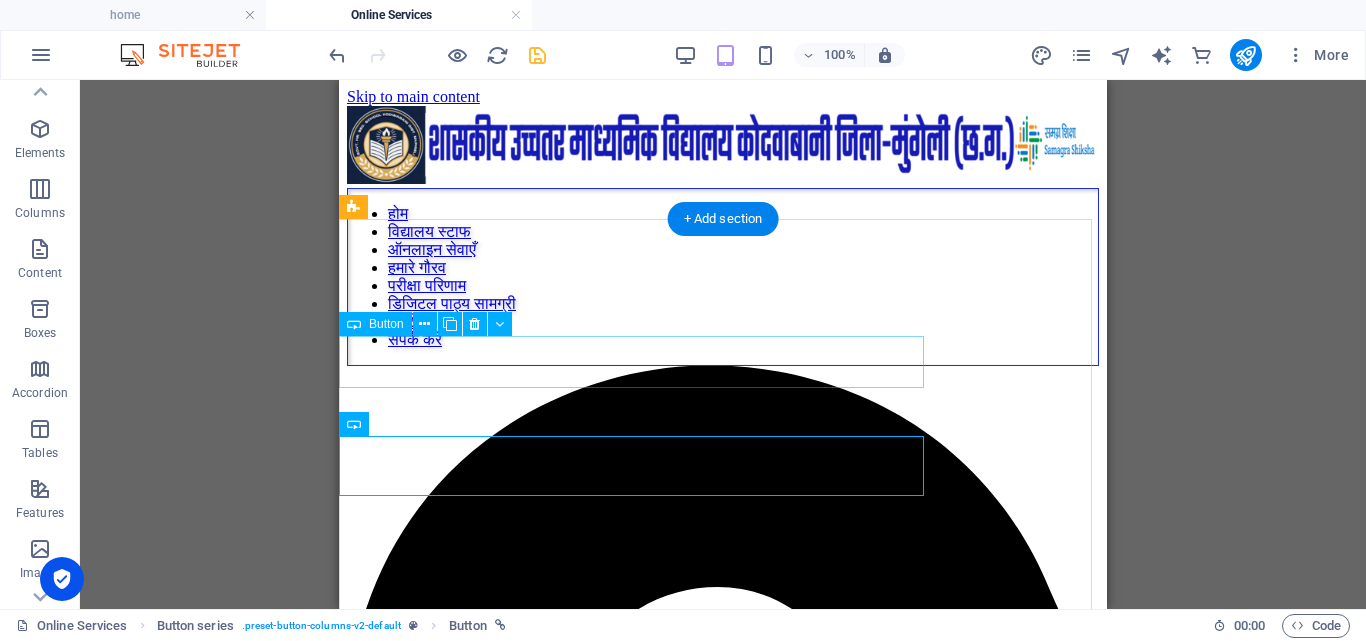 click on "स्थानांतरण प्रमाण पत्र एवं चरित्र प्रमाण पत्र हेतु  ऑनलाइन आवेदन करें" at bounding box center [723, 2493] 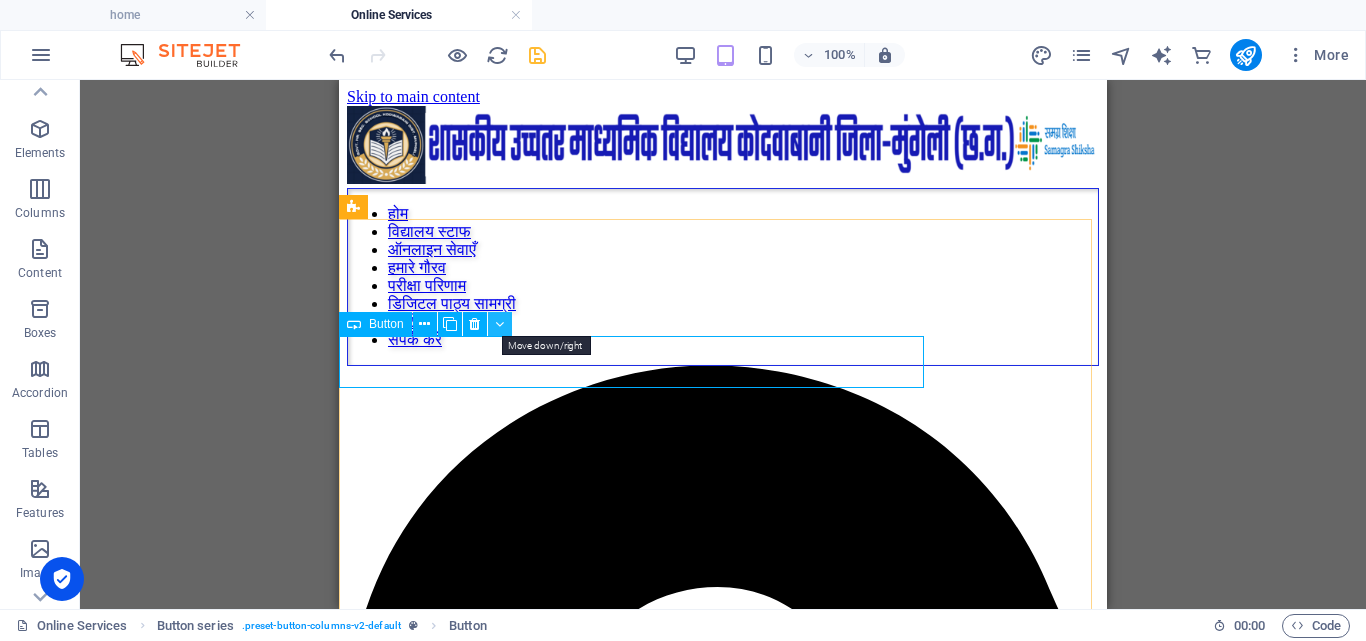 click at bounding box center (499, 324) 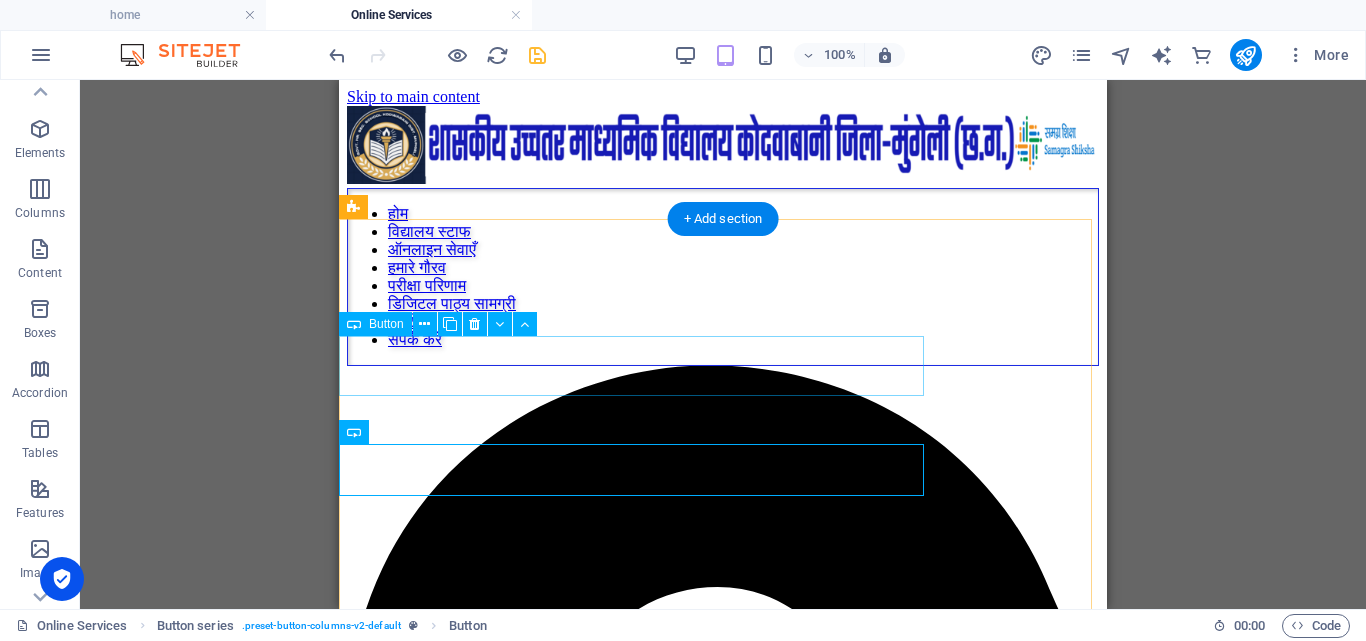click on "शैक्षणिक सत्र 2025-26 कक्षा 9वीं  से कक्षा 12वीं  में ऑनलाइन एडमिशन पोर्टल लिंक 1" at bounding box center [723, 2493] 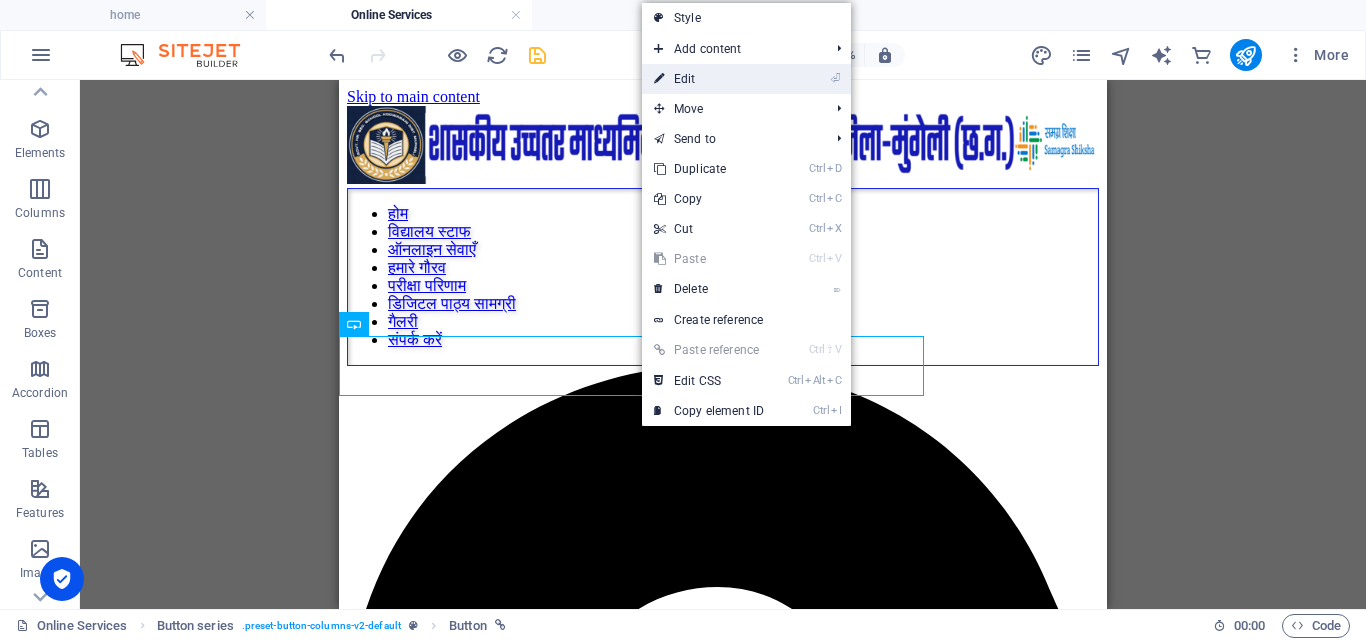 click on "⏎  Edit" at bounding box center (709, 79) 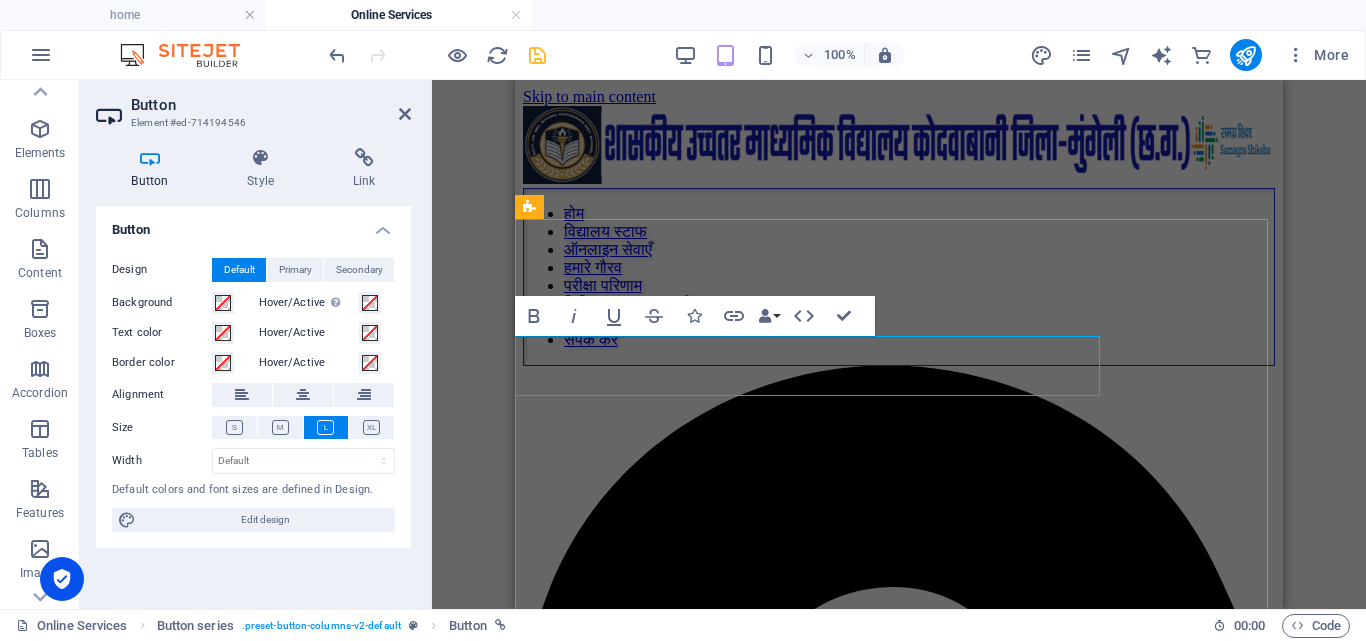 click on "शैक्षणिक सत्र 2025-26 कक्षा 9वीं  से कक्षा 12वीं  में ऑनलाइन एडमिशन पोर्टल लिंक 1" at bounding box center (760, 2492) 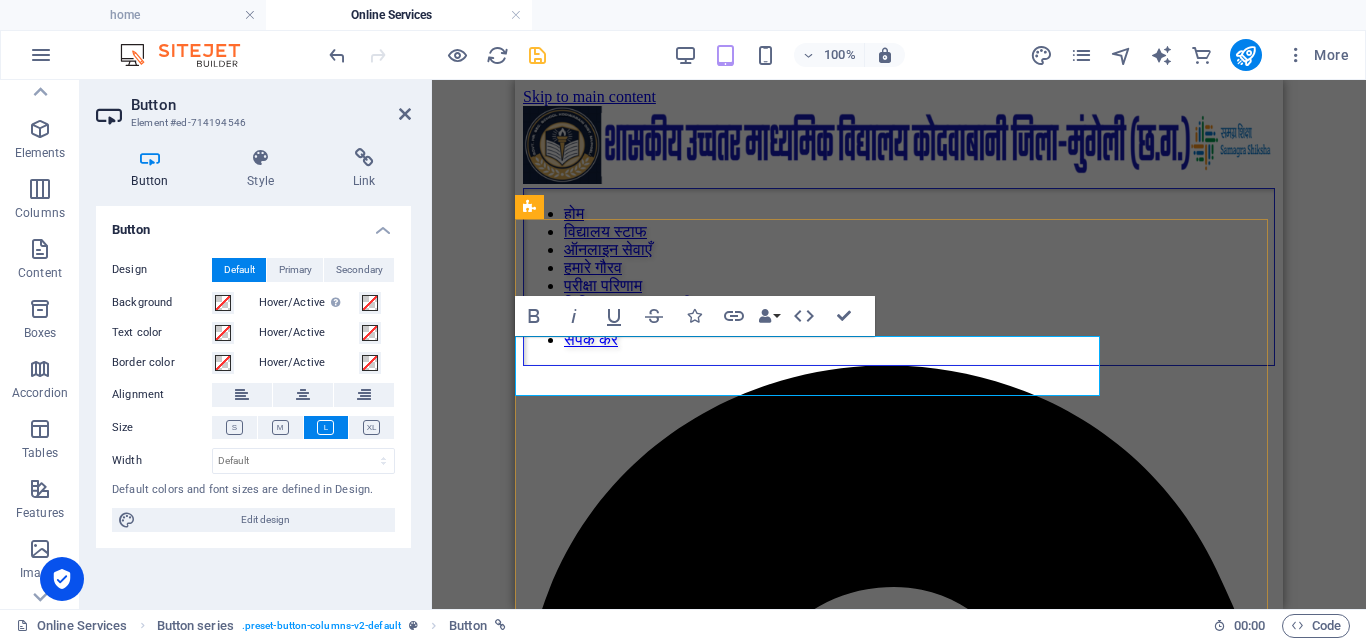 click on "शैक्षणिक सत्र 2025-26 कक्षा 9वीं  से कक्षा 12वीं  में ऑनलाइन एडमिशन पोर्टल लिंक 1" at bounding box center (760, 2492) 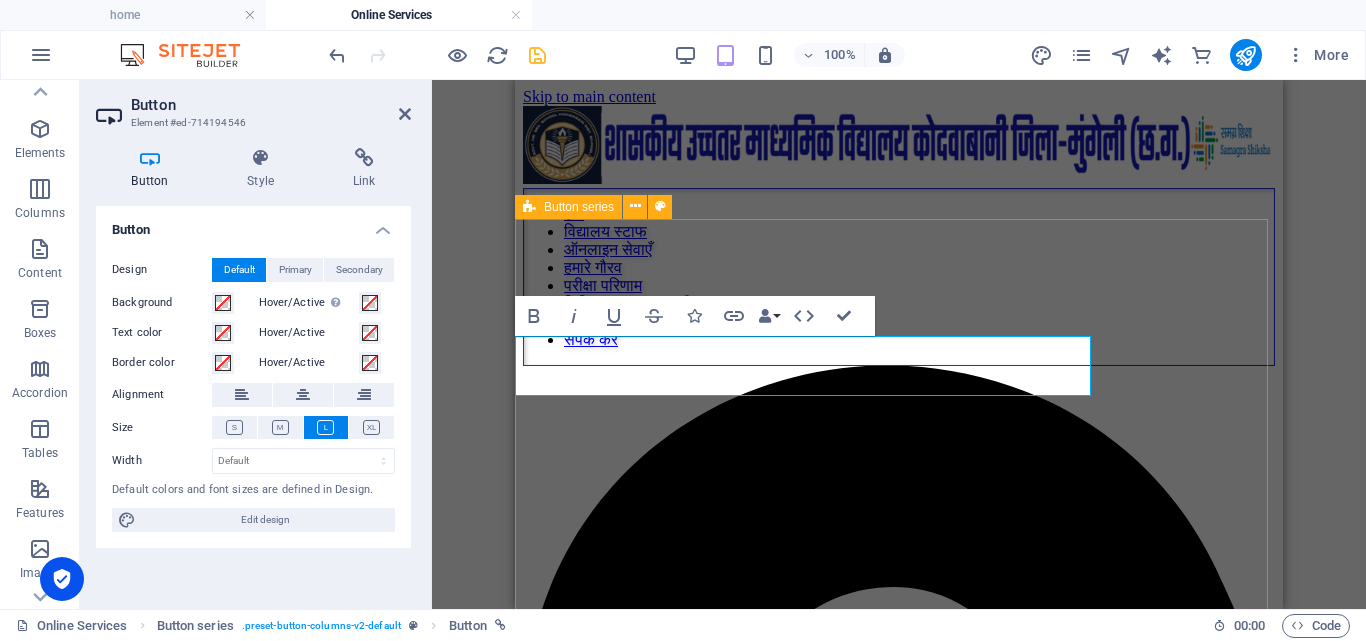 click on "*** विद्यालय में उपलब्ध ऑनलाइन सेवाएँ *** शैक्षणिक सत्र 2025-26 कक्षा 9वीं  से कक्षा 12वीं  में ऑनलाइन एडमिशन पोर्टल लिंक स्थानांतरण प्रमाण पत्र एवं चरित्र प्रमाण पत्र हेतु  ऑनलाइन आवेदन करें   अवकाश हेतु  ऑनलाइन आवेदन करें  (केवल विद्यार्थीयों के लिए)" at bounding box center (899, 2481) 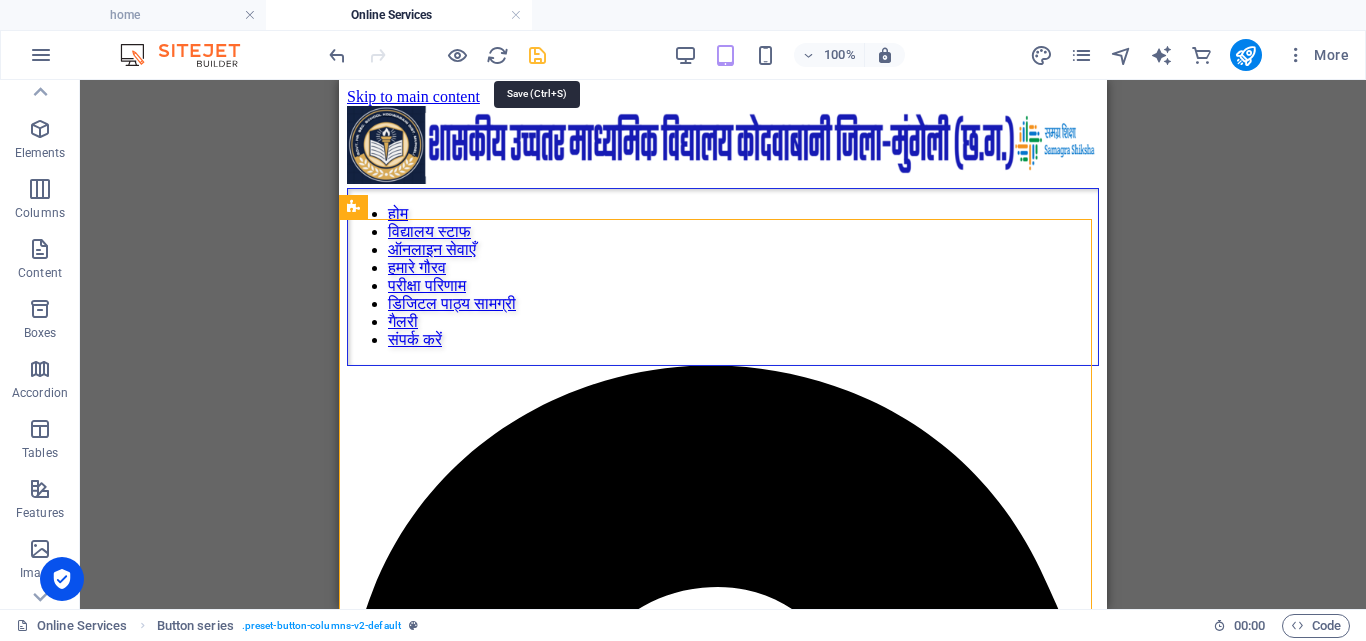 click at bounding box center [537, 55] 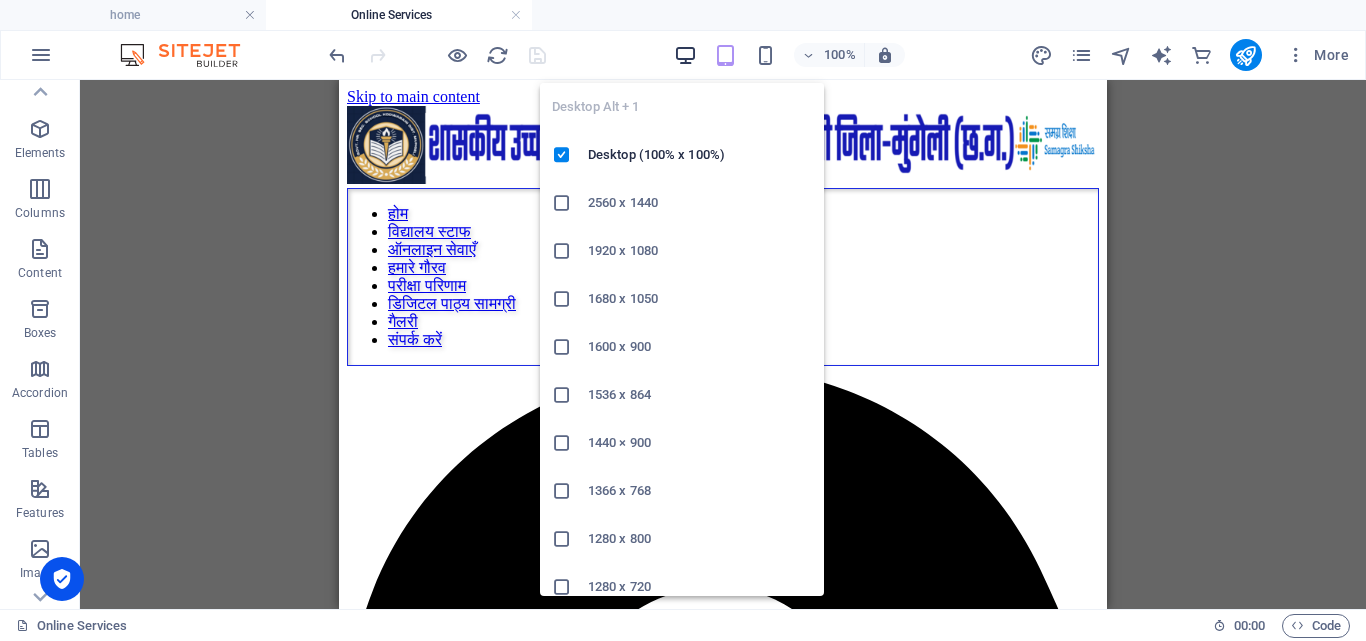 click at bounding box center [685, 55] 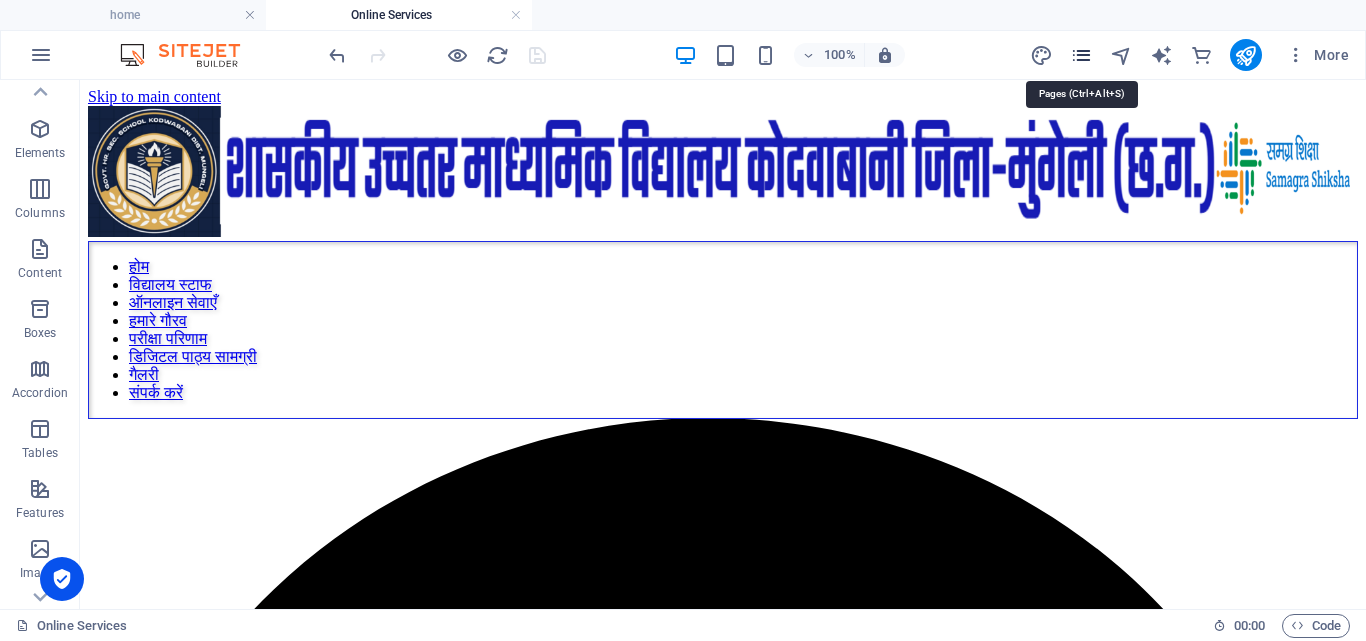 click at bounding box center [1081, 55] 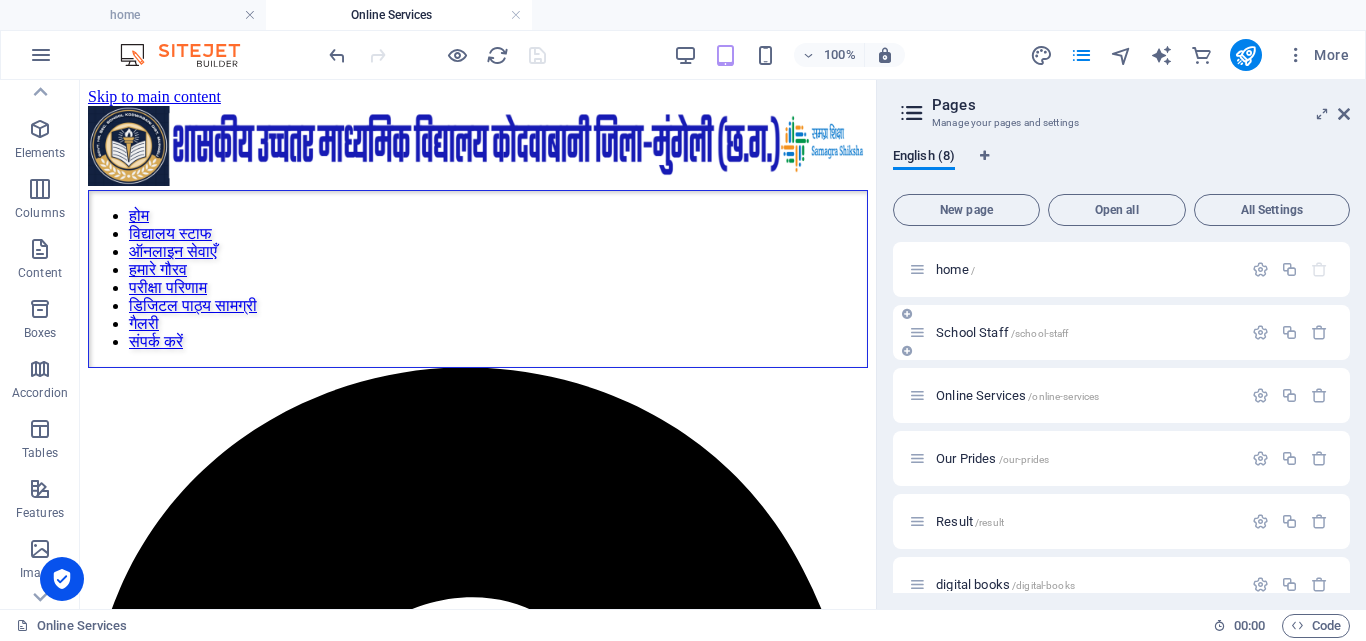 click on "School Staff /school-staff" at bounding box center [1002, 332] 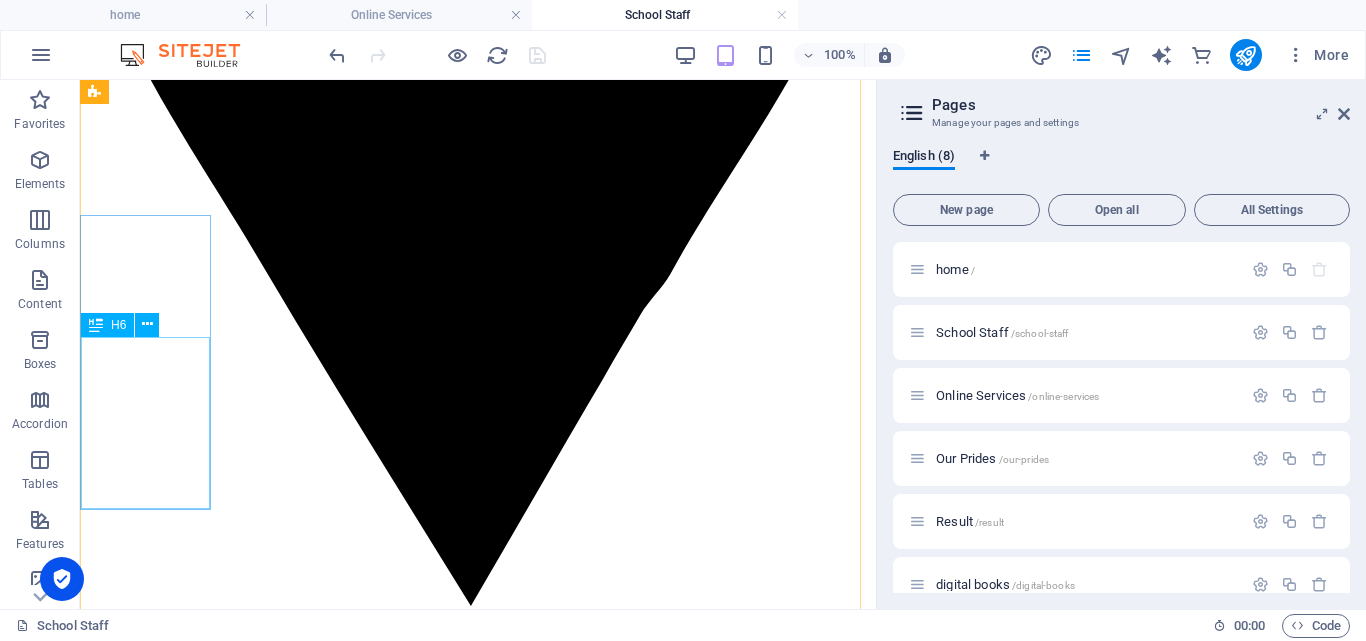 scroll, scrollTop: 861, scrollLeft: 0, axis: vertical 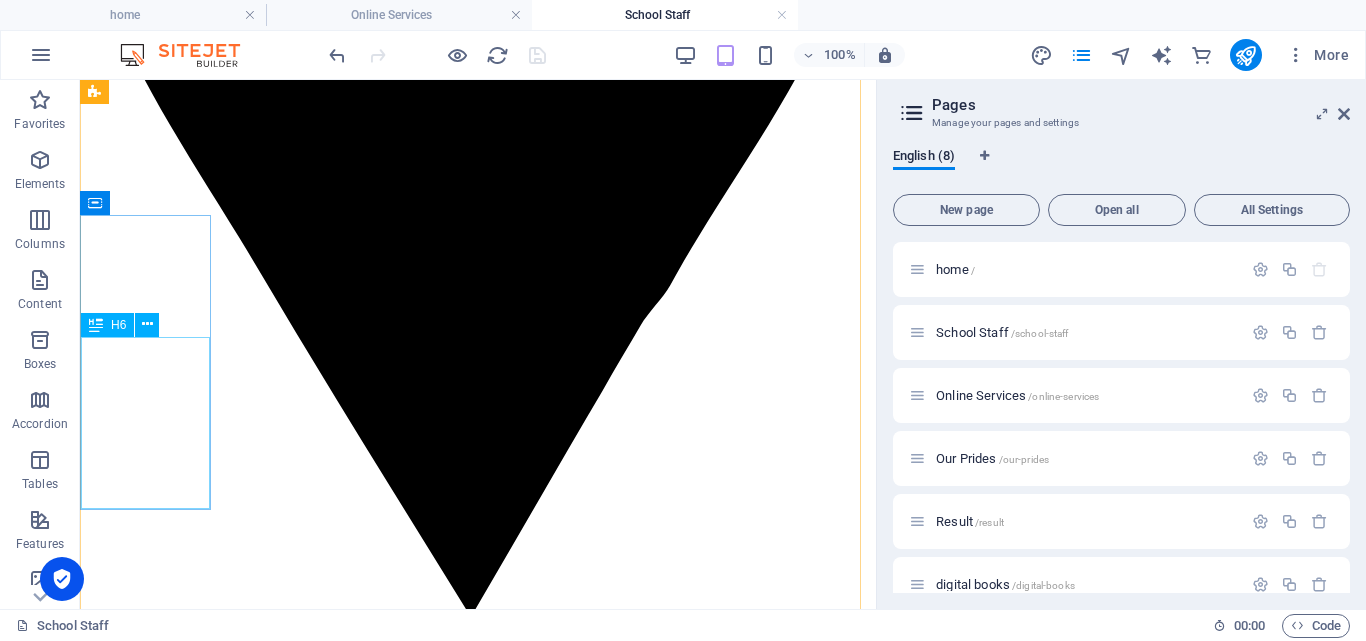 click on "श्री [PERSON_NAME] पदनाम-व्याख्याता ई संवर्ग विषय -वाणिज्य योग्यता- एमकॉम, बीएड" at bounding box center (185, 5950) 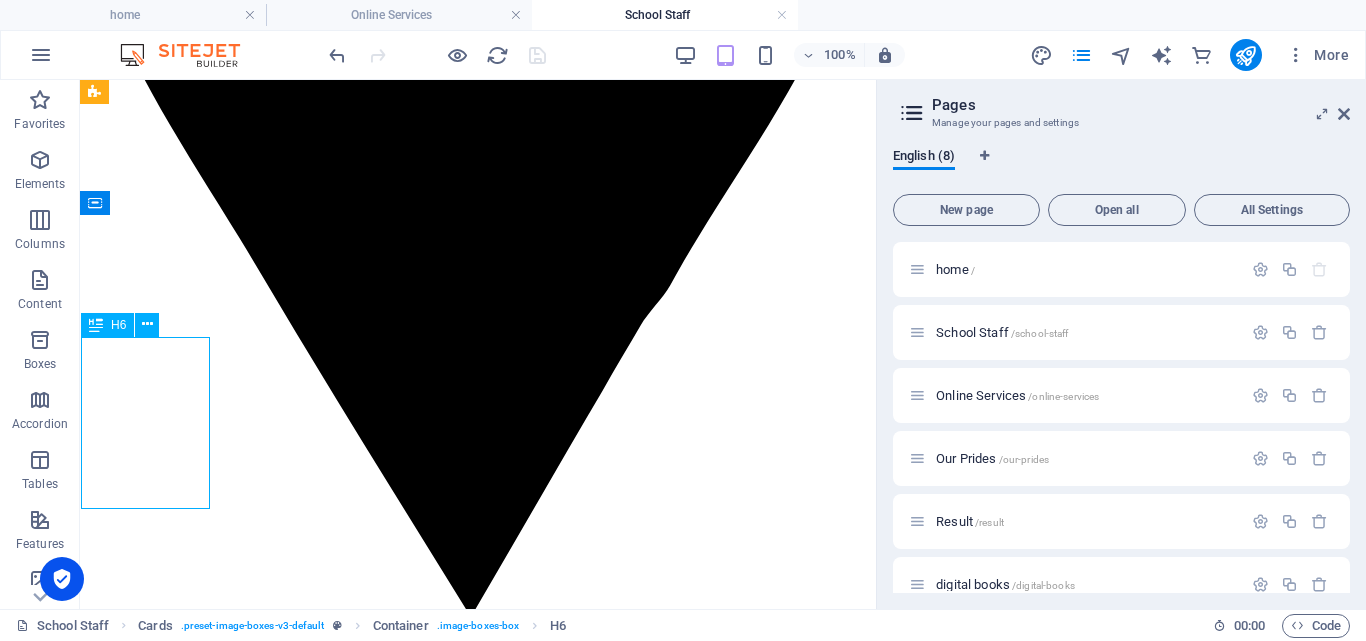 click on "श्री [PERSON_NAME] पदनाम-व्याख्याता ई संवर्ग विषय -वाणिज्य योग्यता- एमकॉम, बीएड" at bounding box center [185, 5950] 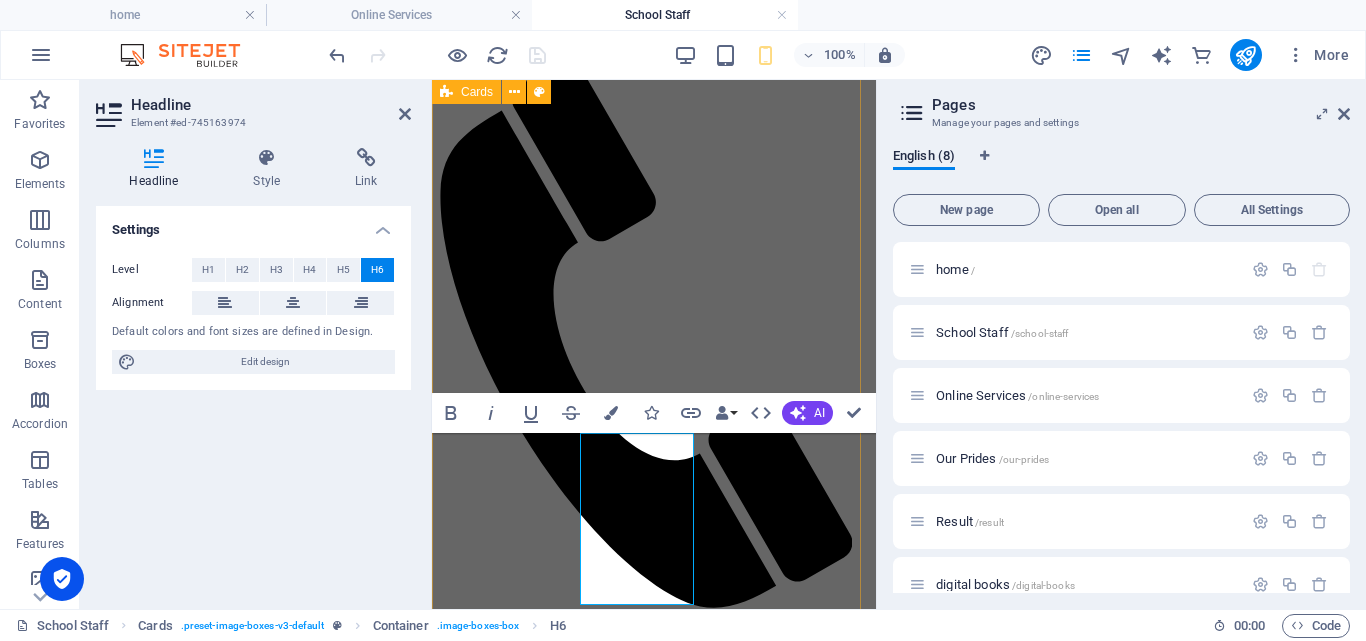 scroll, scrollTop: 1074, scrollLeft: 0, axis: vertical 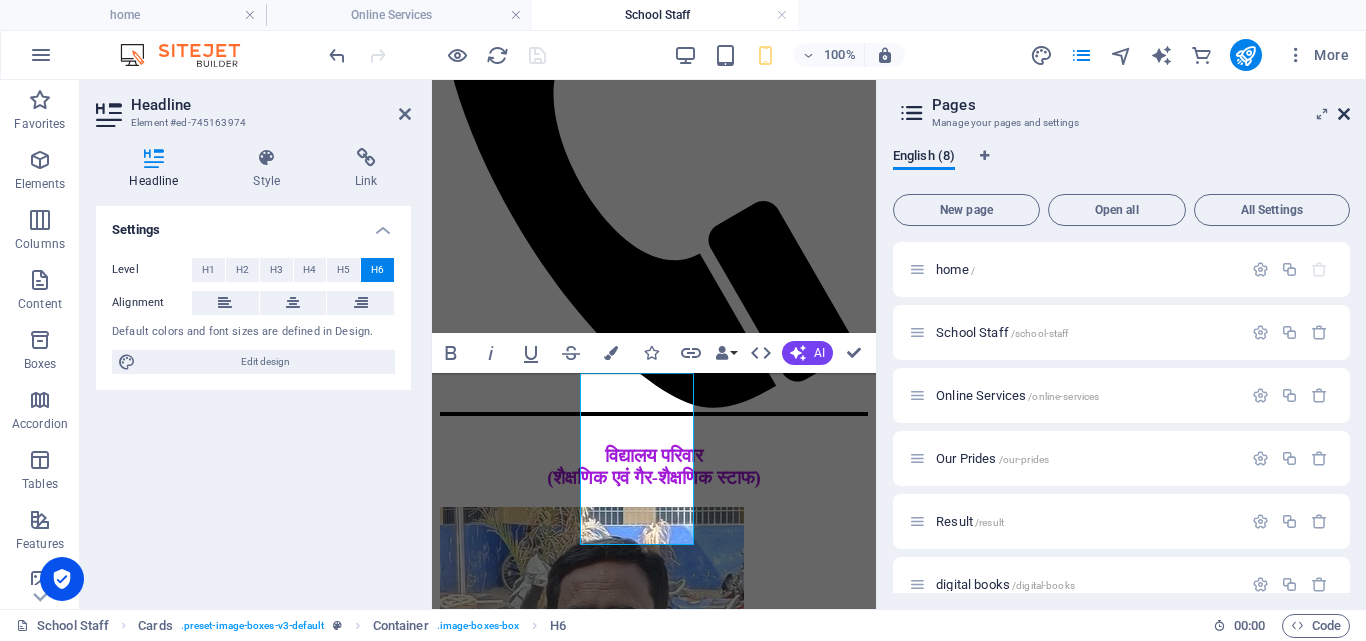 click at bounding box center [1344, 114] 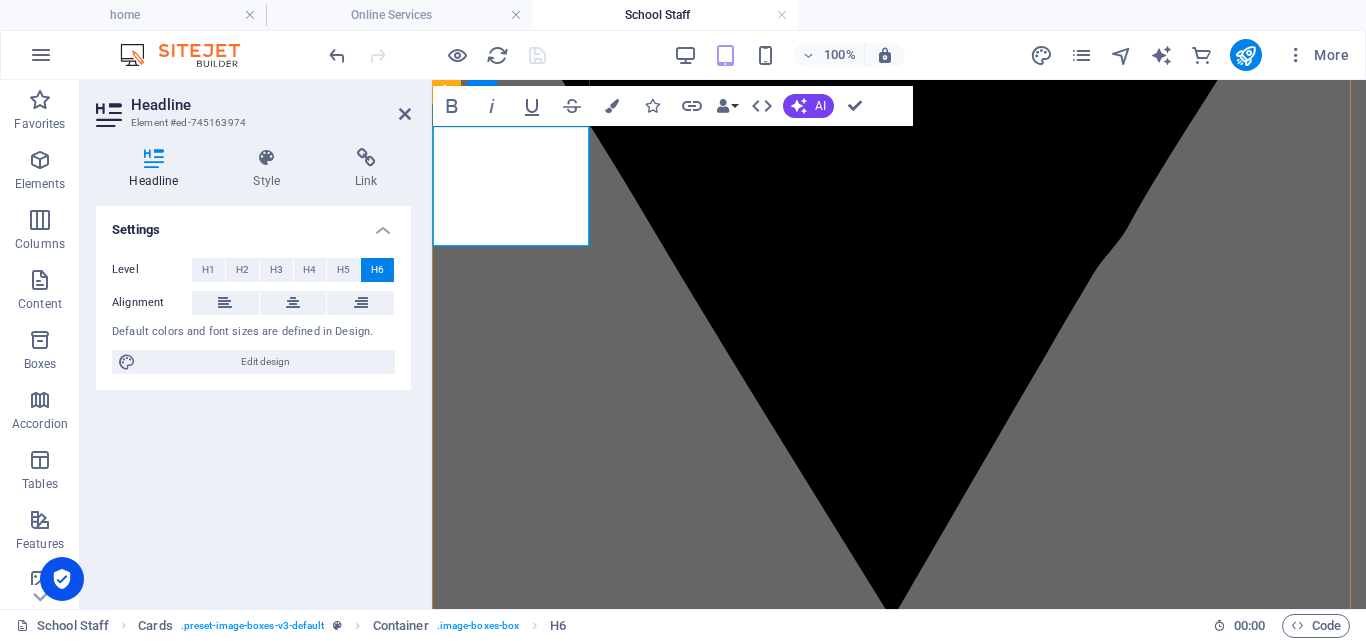 click on "श्री [PERSON_NAME] पदनाम-व्याख्याता ई संवर्ग विषय -वाणिज्य योग्यता- एमकॉम, बीएड" at bounding box center (555, 6135) 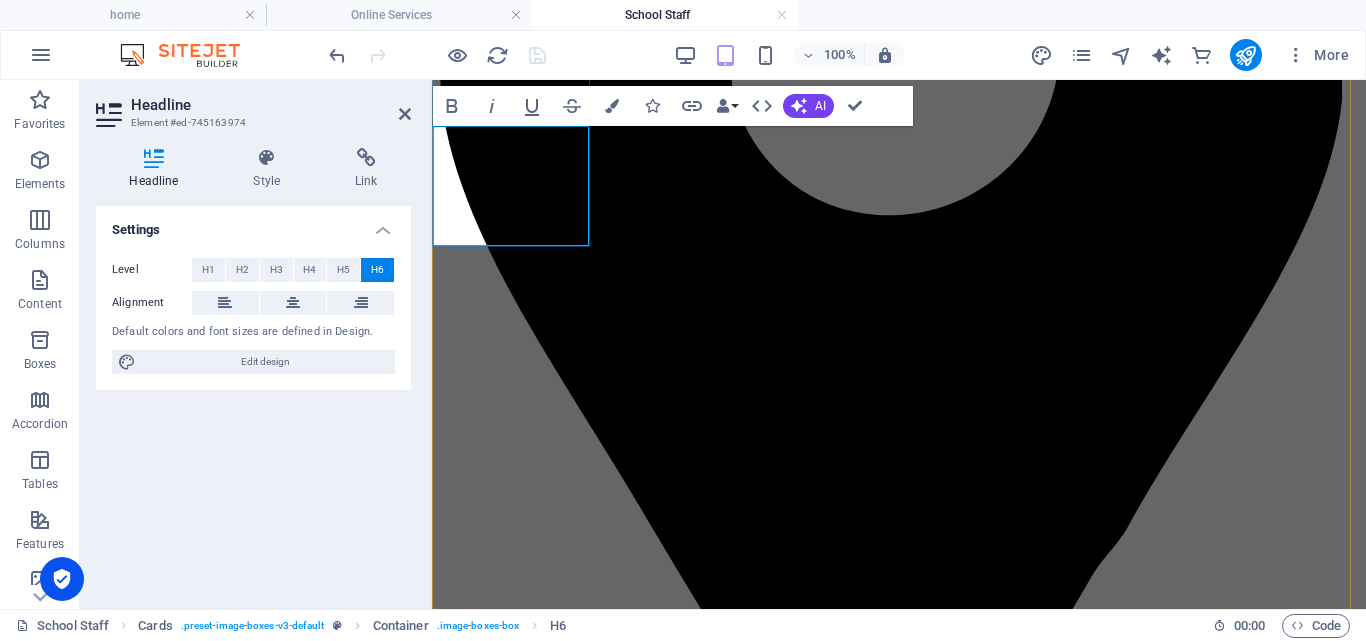 scroll, scrollTop: 1074, scrollLeft: 0, axis: vertical 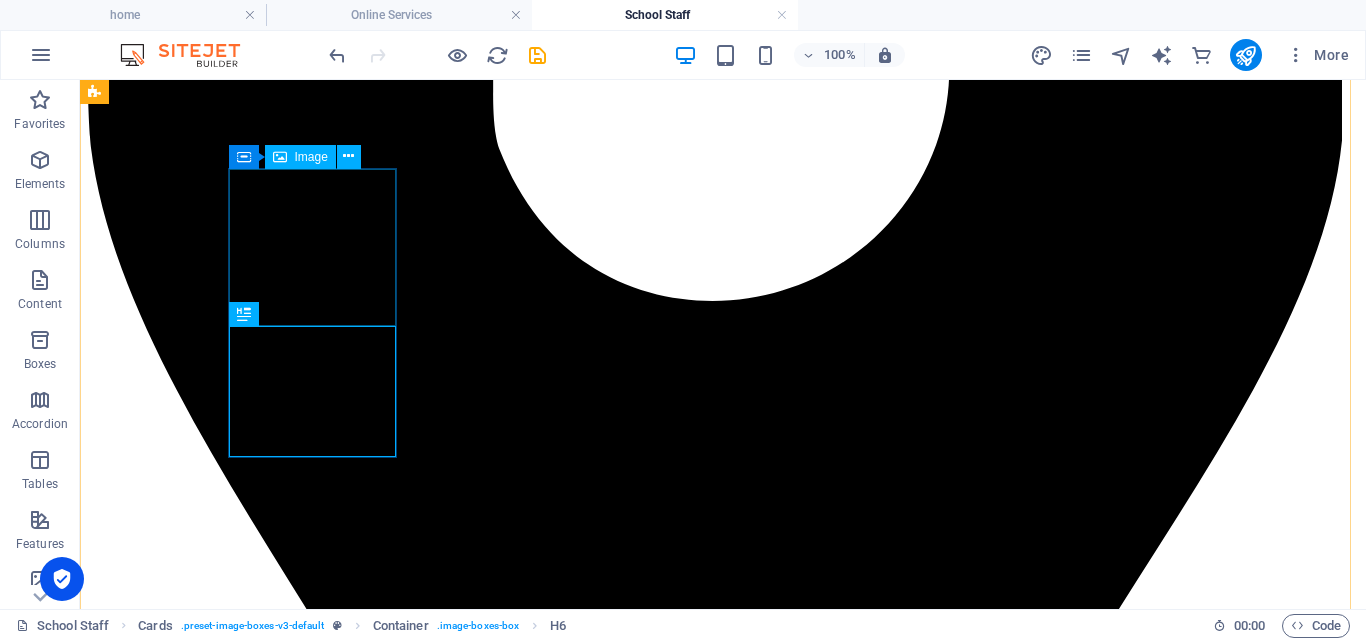 click at bounding box center (247, 7062) 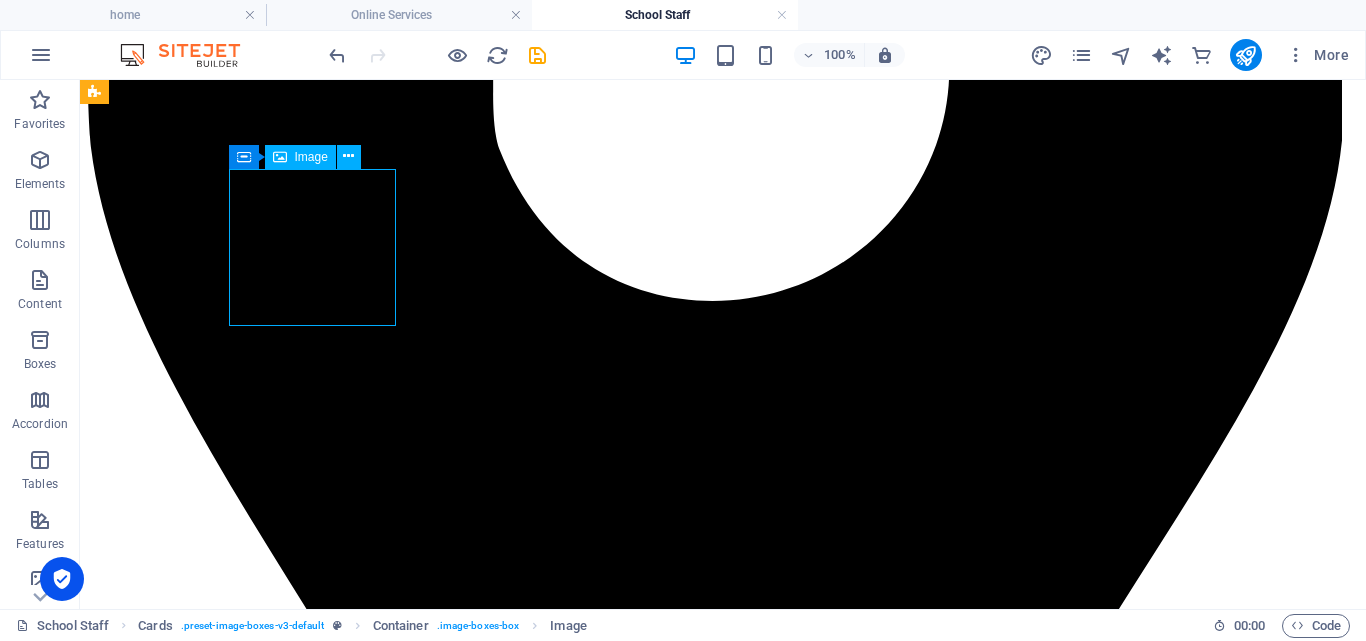 click at bounding box center [247, 7062] 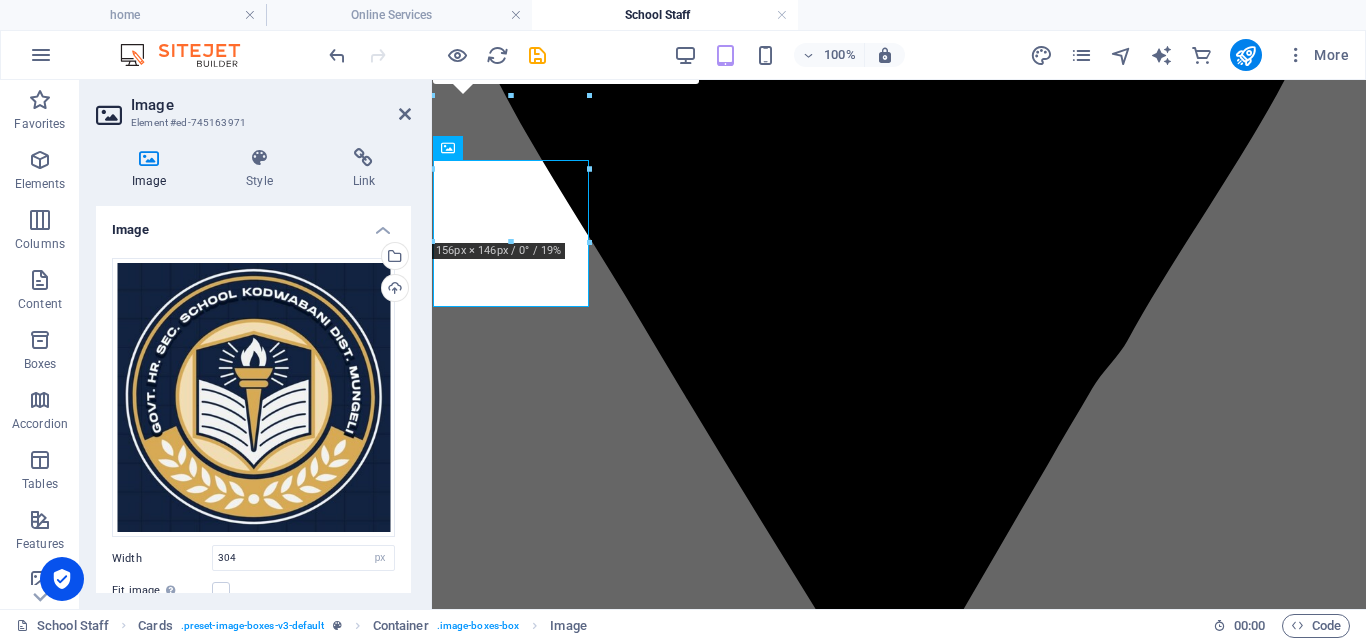 scroll, scrollTop: 893, scrollLeft: 0, axis: vertical 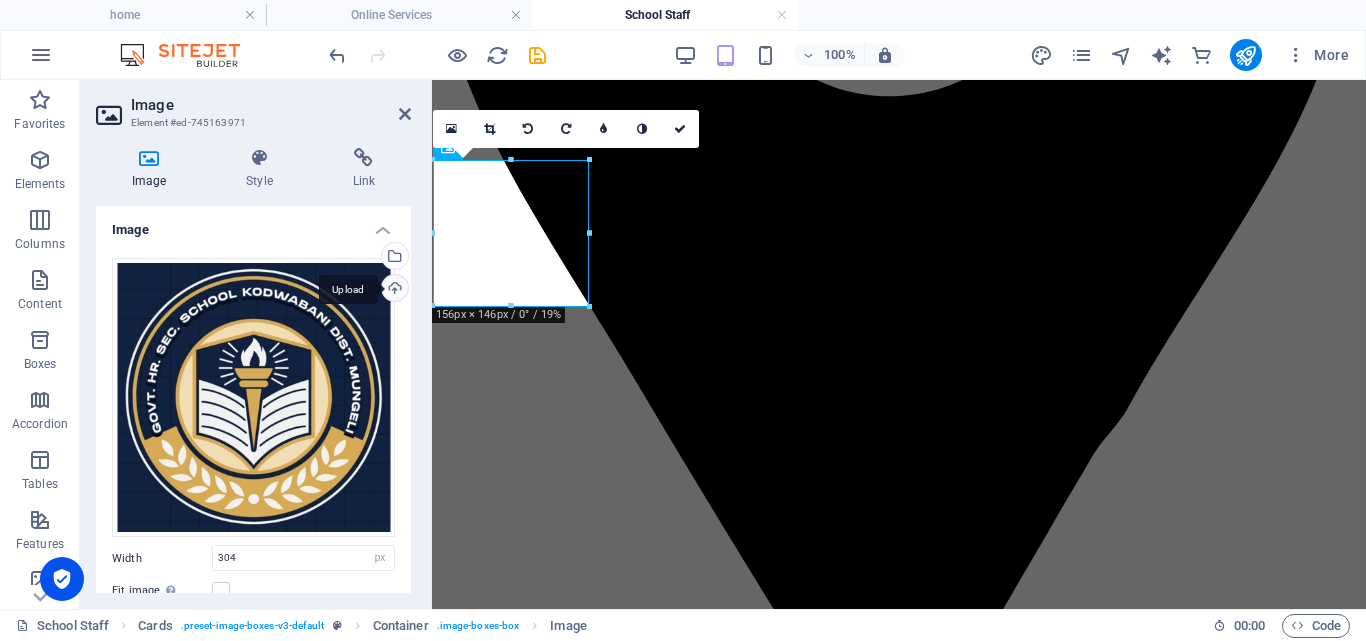 click on "Upload" at bounding box center (393, 290) 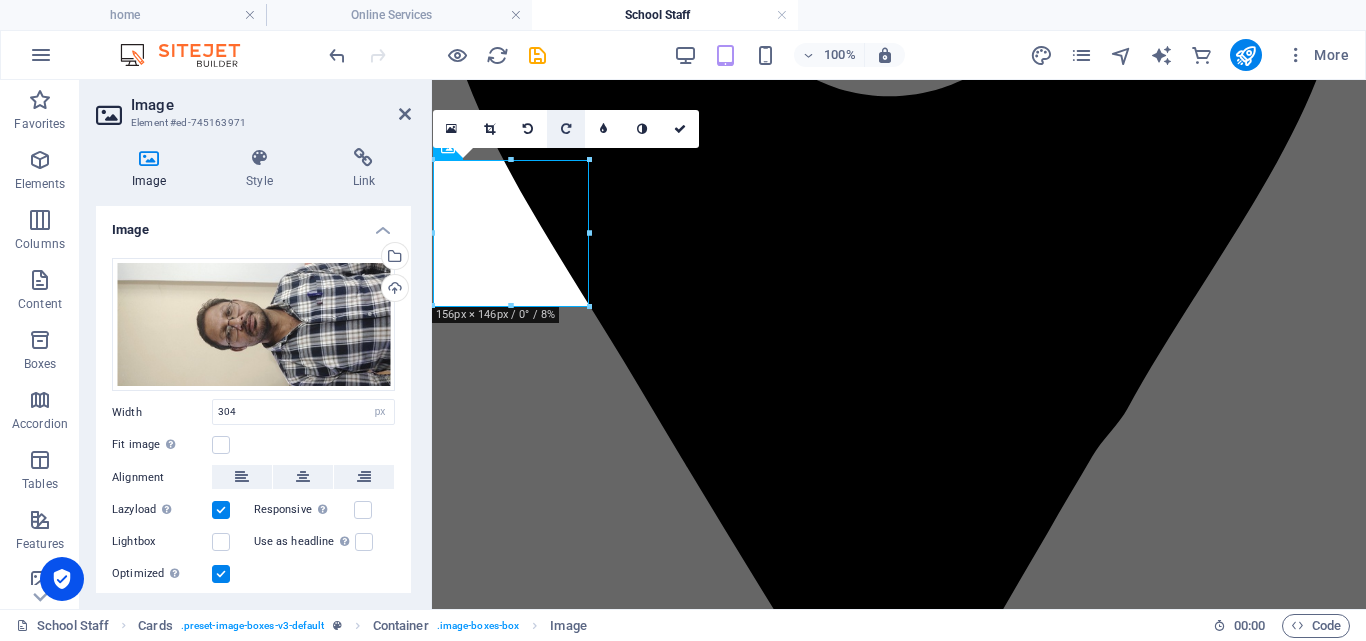 click at bounding box center [566, 129] 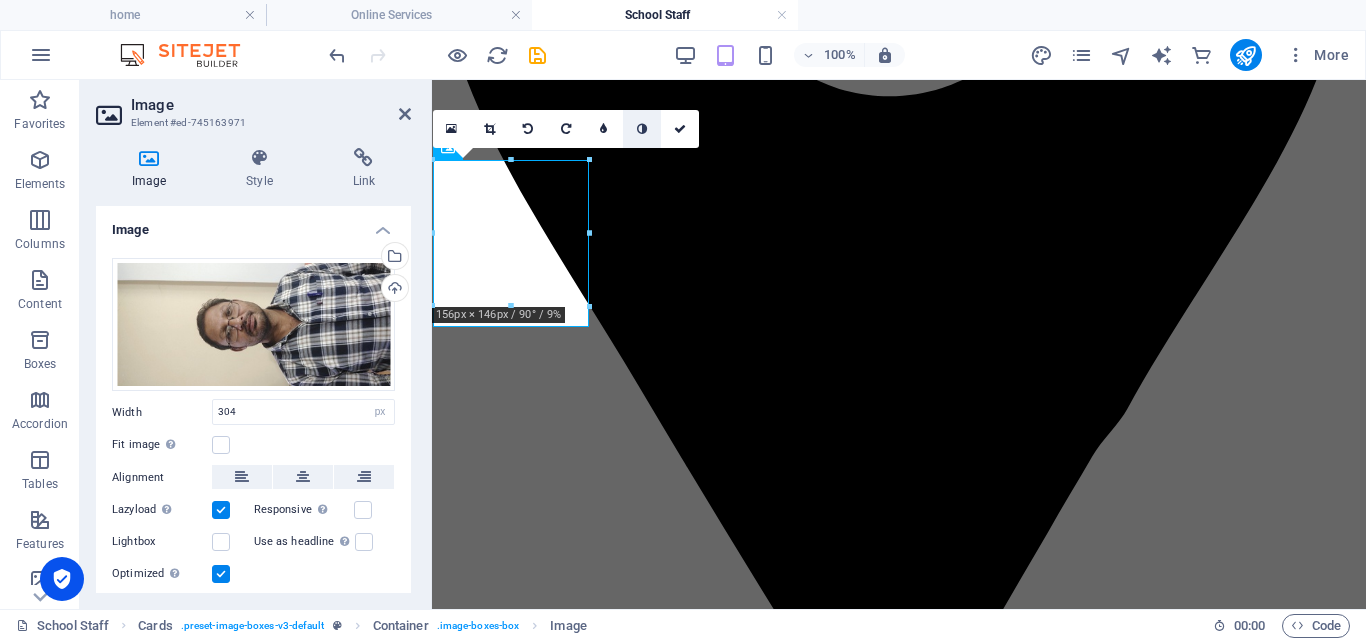 click at bounding box center [642, 129] 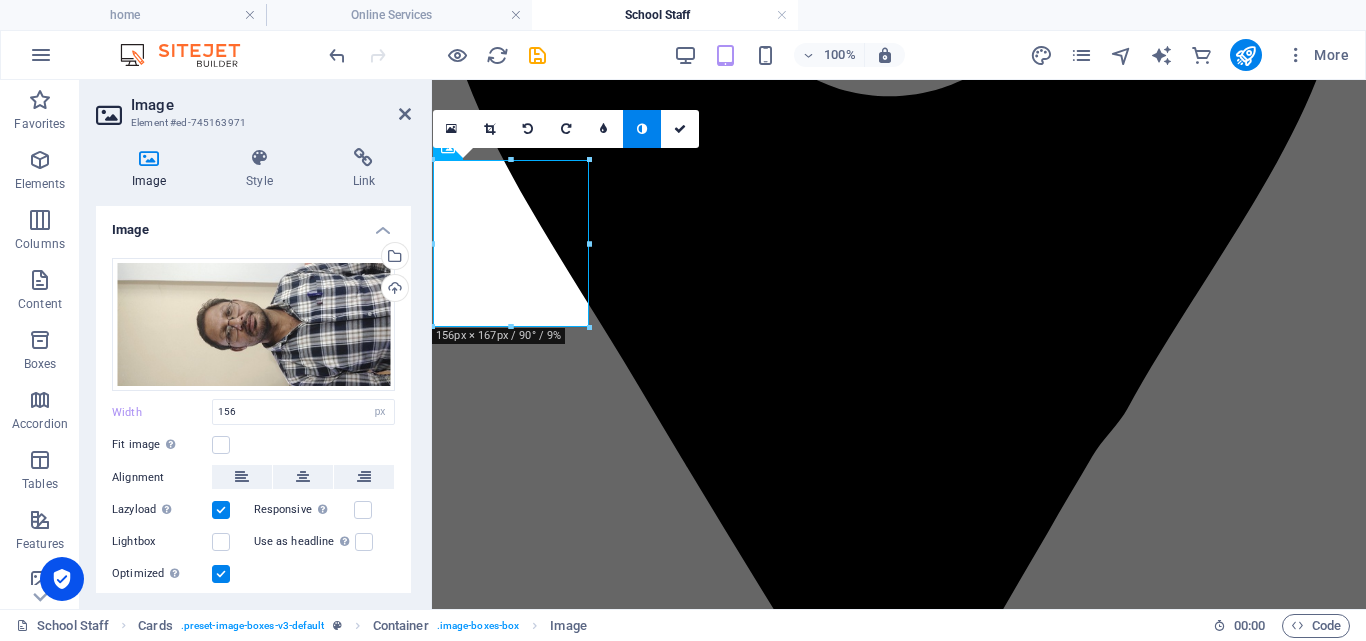click at bounding box center (642, 129) 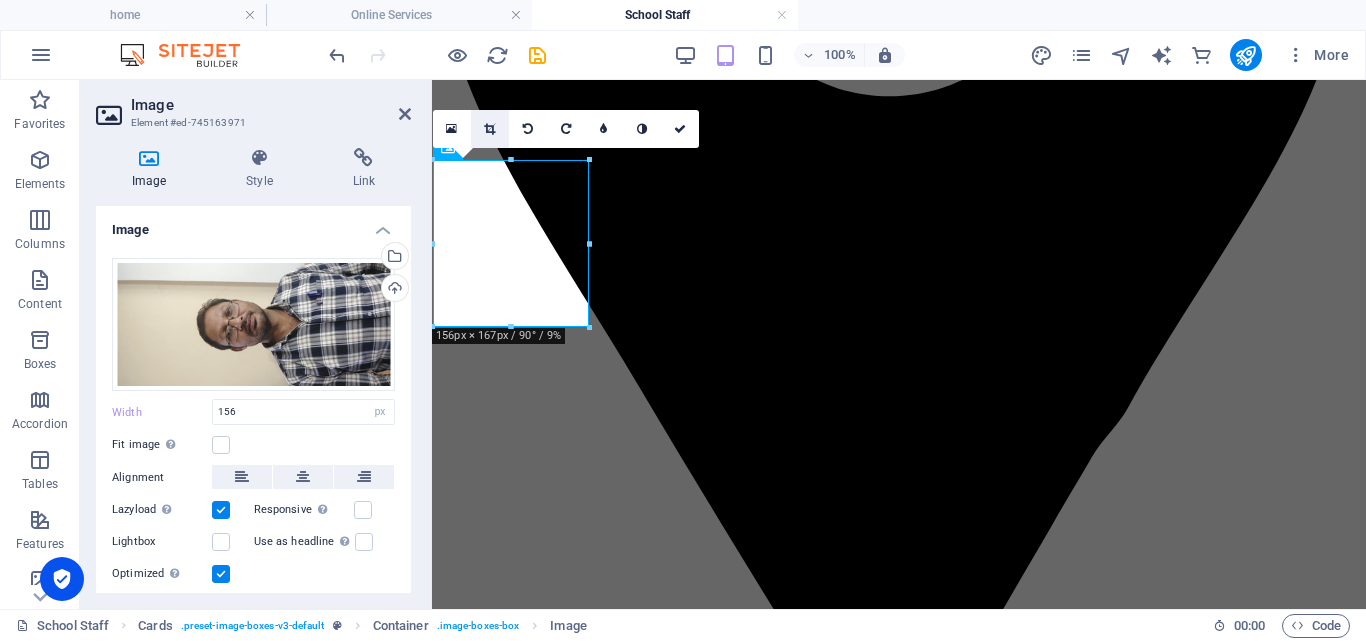 click at bounding box center (490, 129) 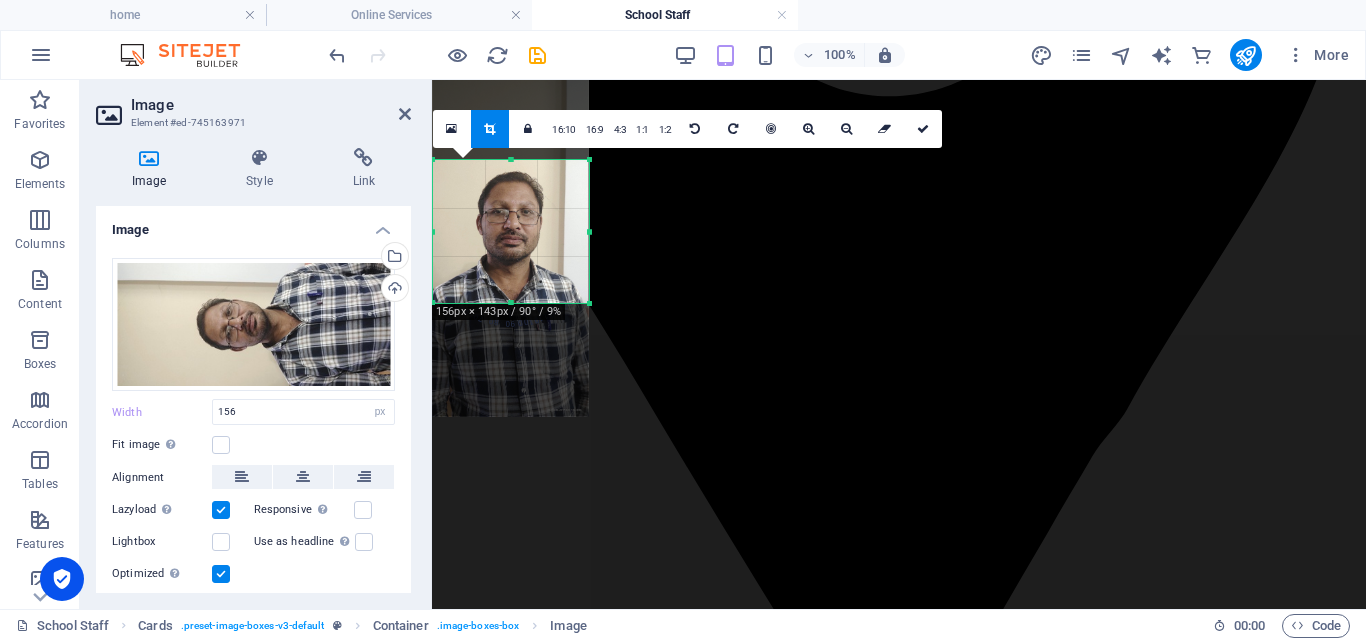 drag, startPoint x: 512, startPoint y: 325, endPoint x: 512, endPoint y: 301, distance: 24 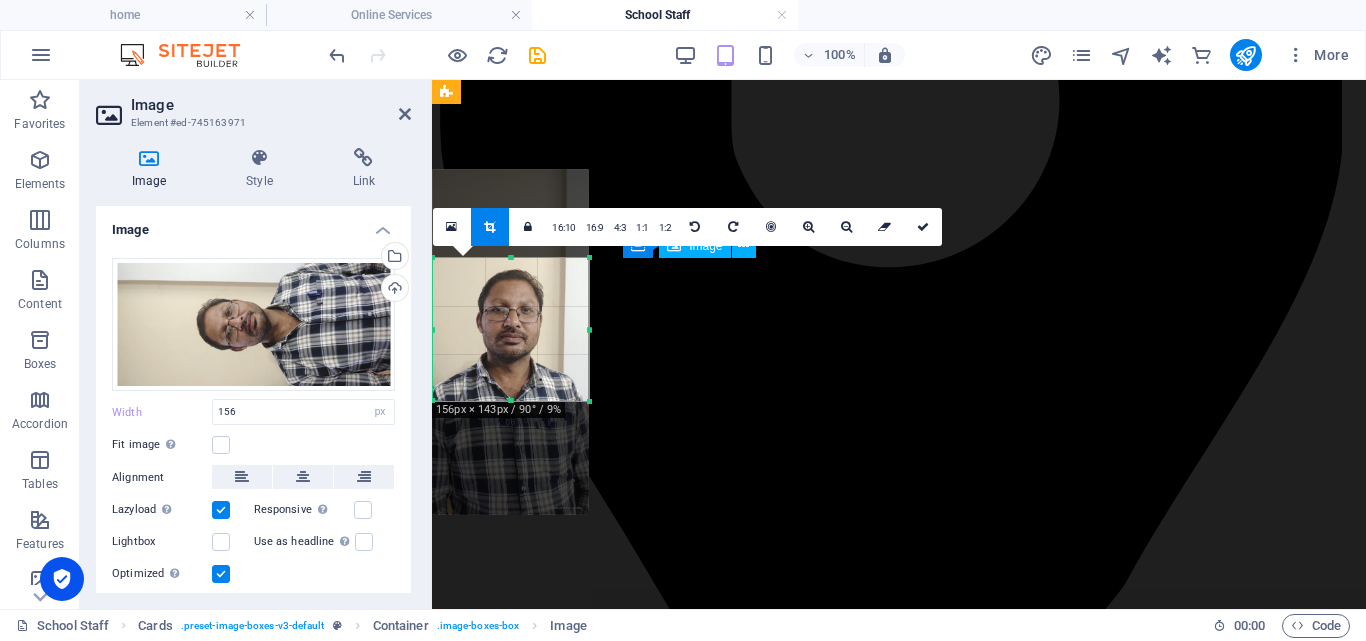 scroll, scrollTop: 693, scrollLeft: 0, axis: vertical 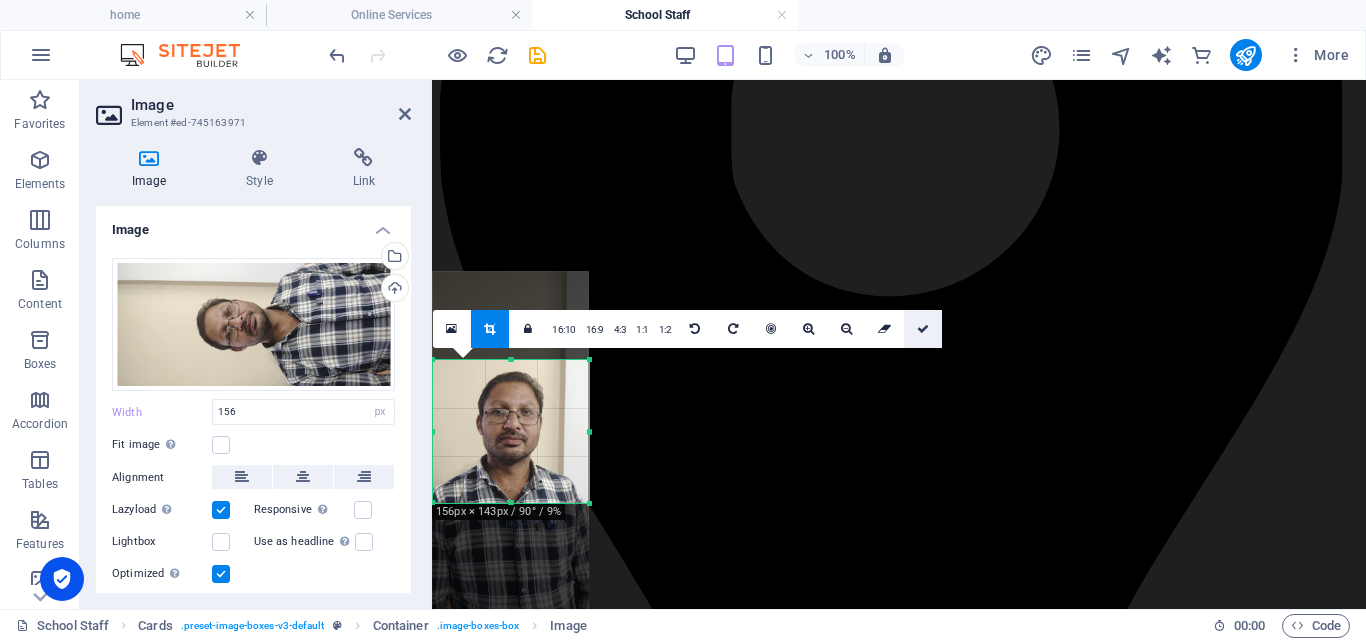 click at bounding box center [923, 329] 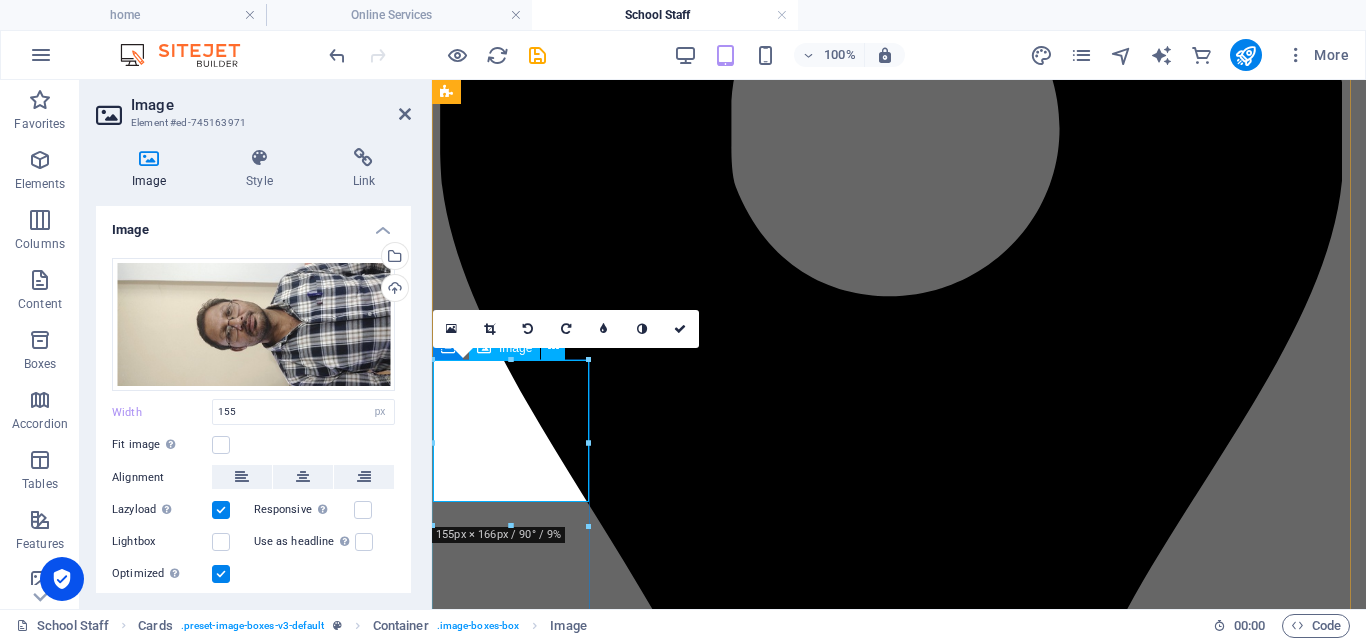 click at bounding box center [555, 6244] 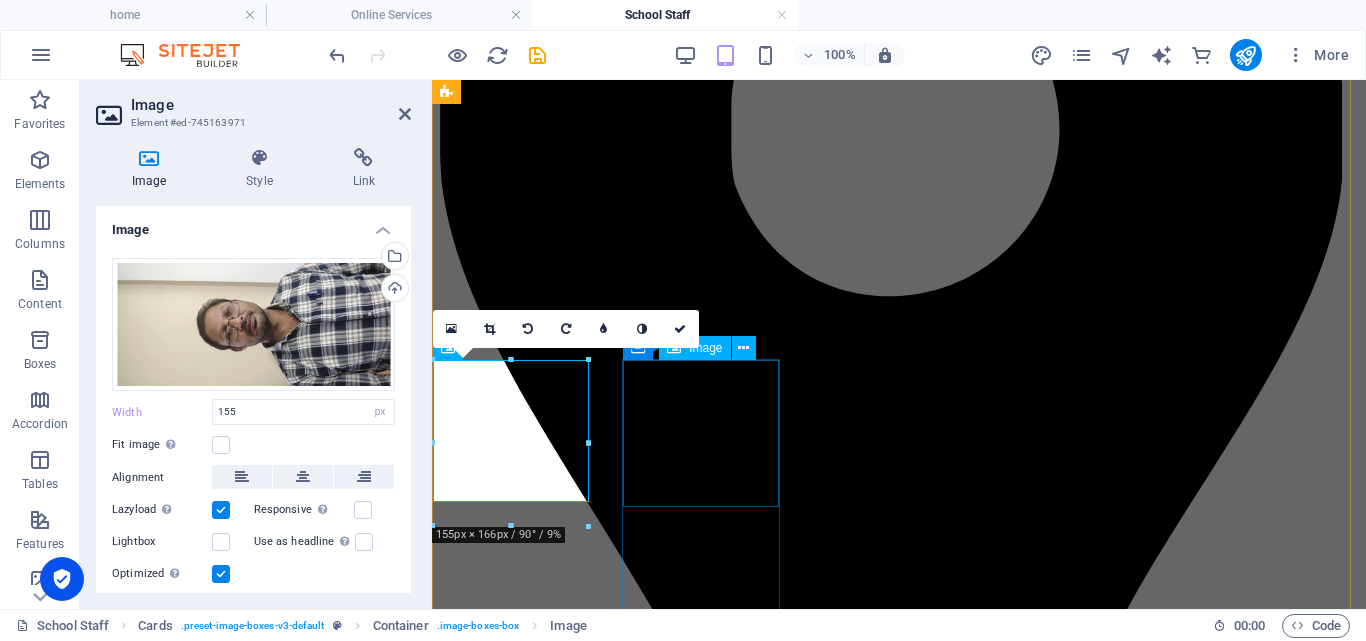 click at bounding box center [555, 6574] 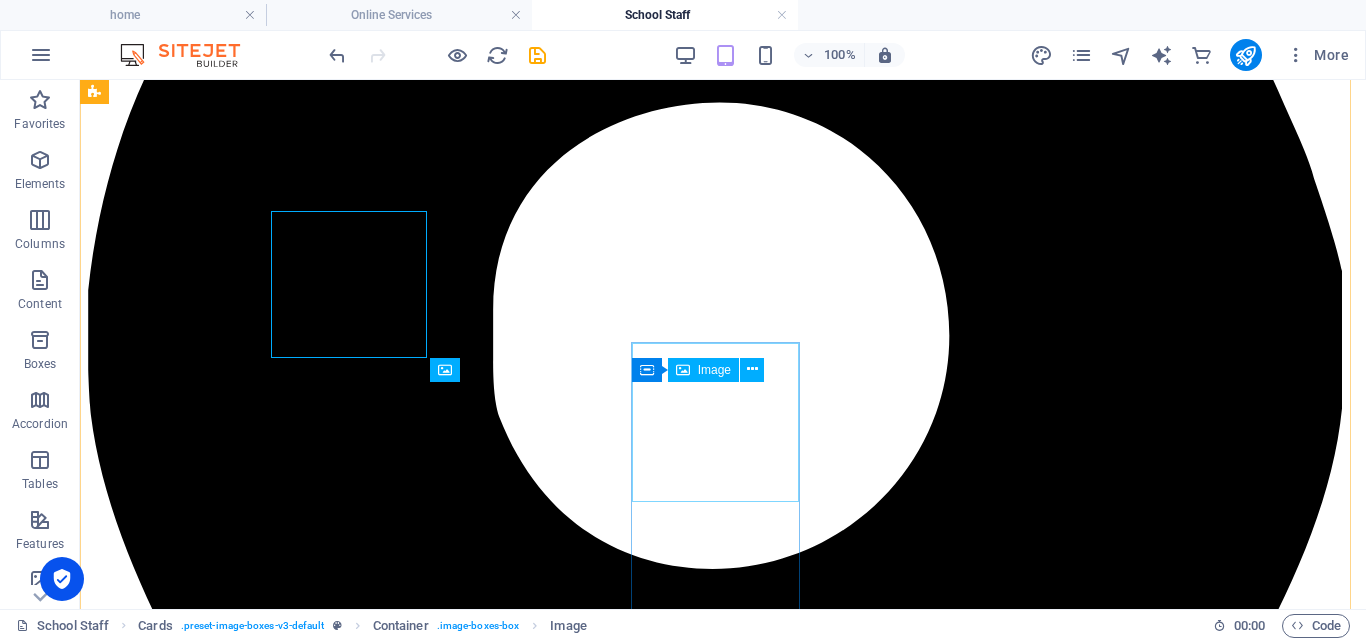 scroll, scrollTop: 748, scrollLeft: 0, axis: vertical 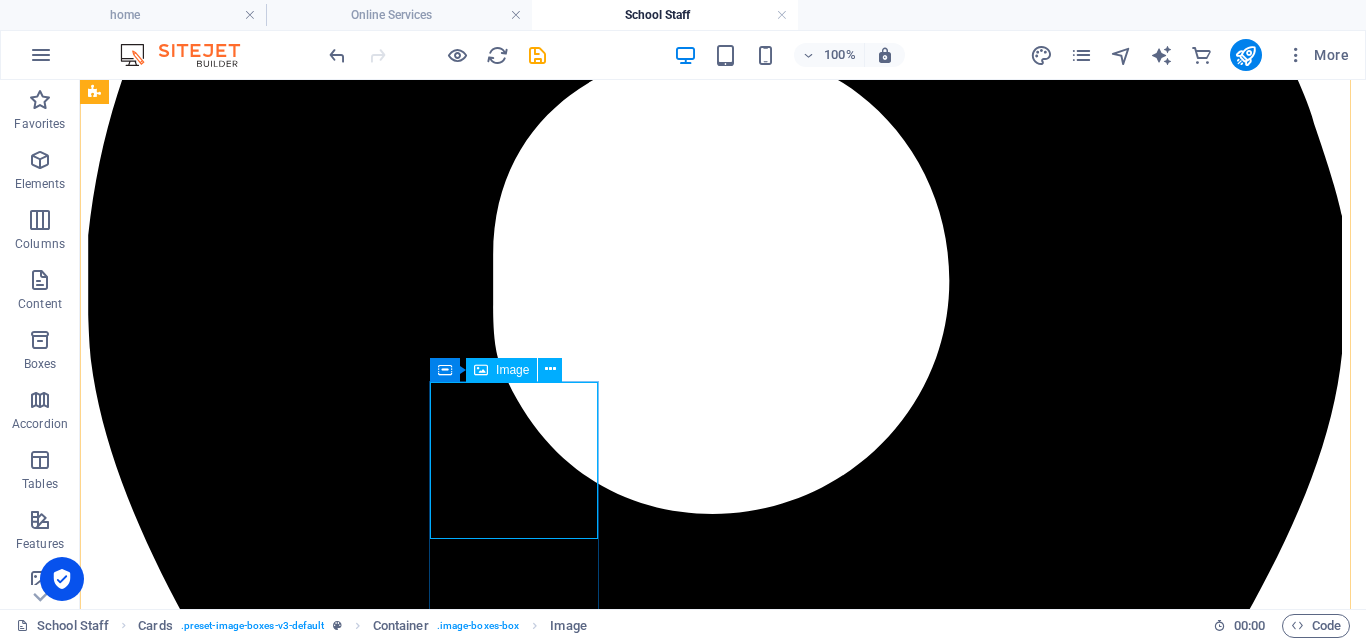 click at bounding box center [247, 7671] 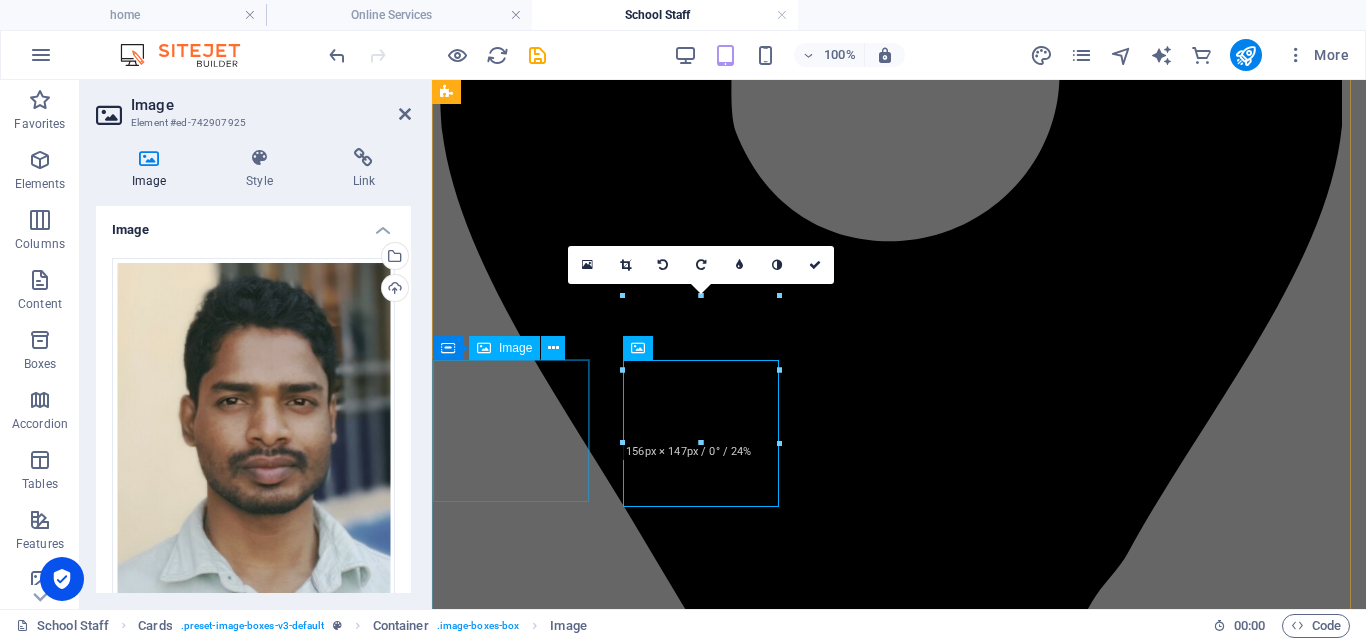click at bounding box center (555, 6189) 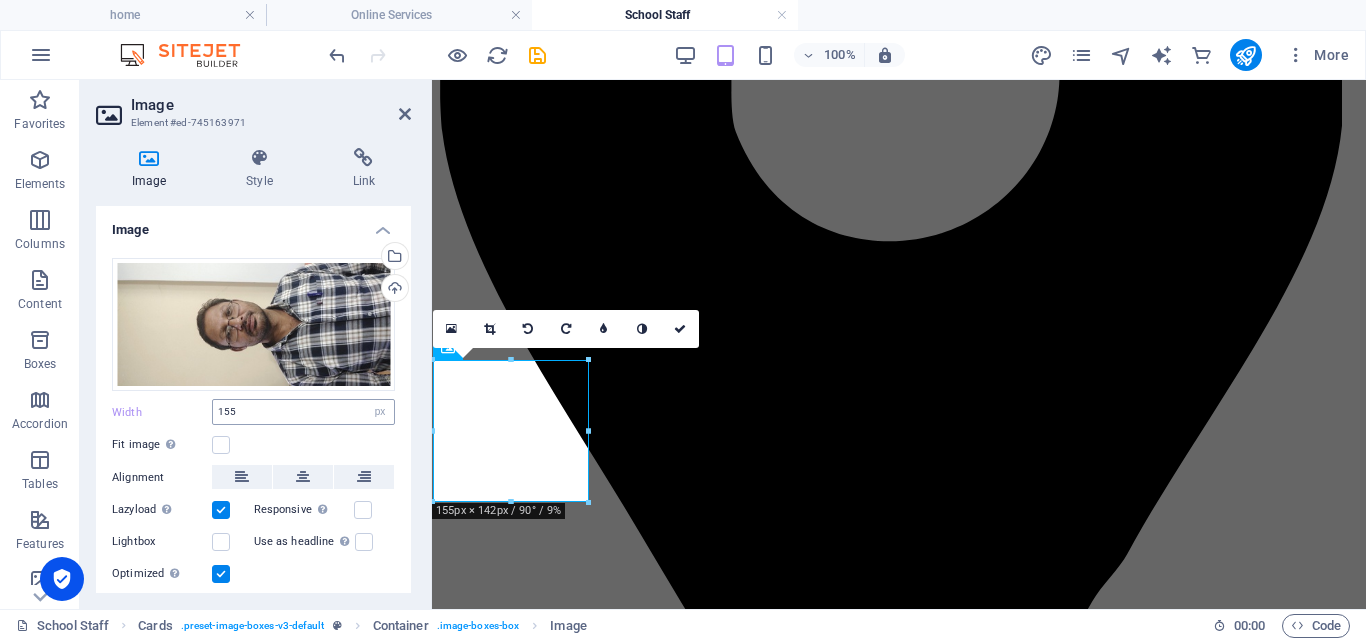 scroll, scrollTop: 693, scrollLeft: 0, axis: vertical 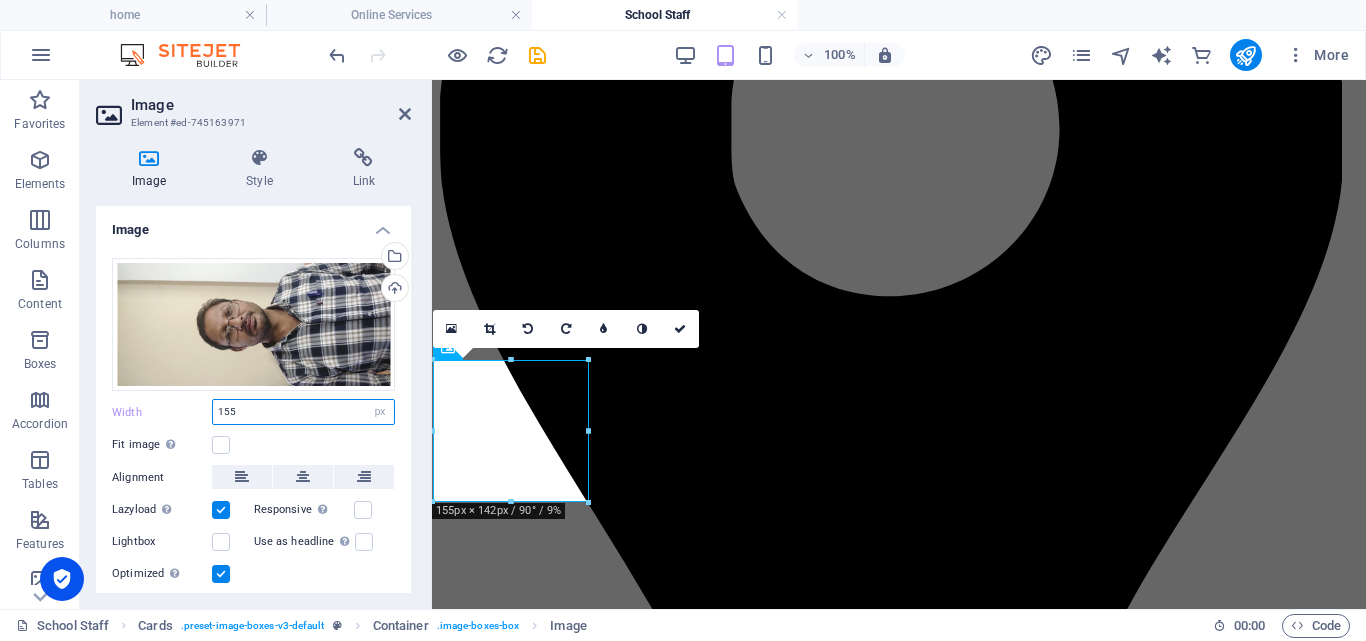 click on "155" at bounding box center [303, 412] 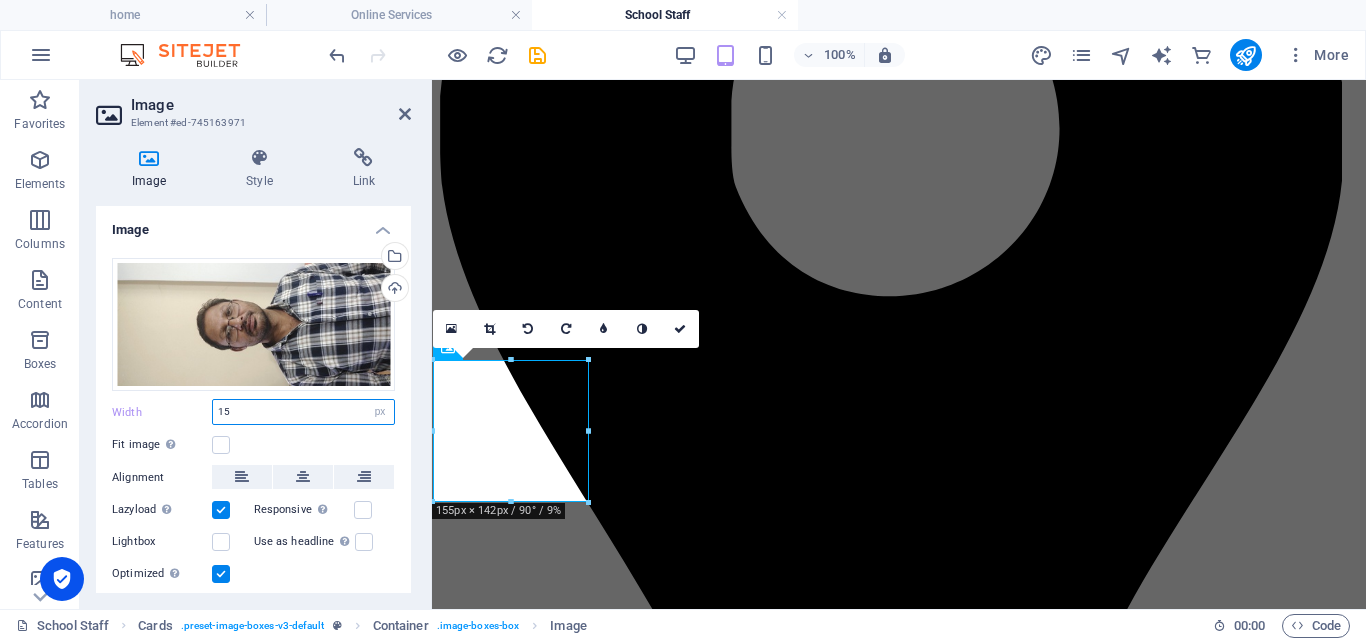 type on "1" 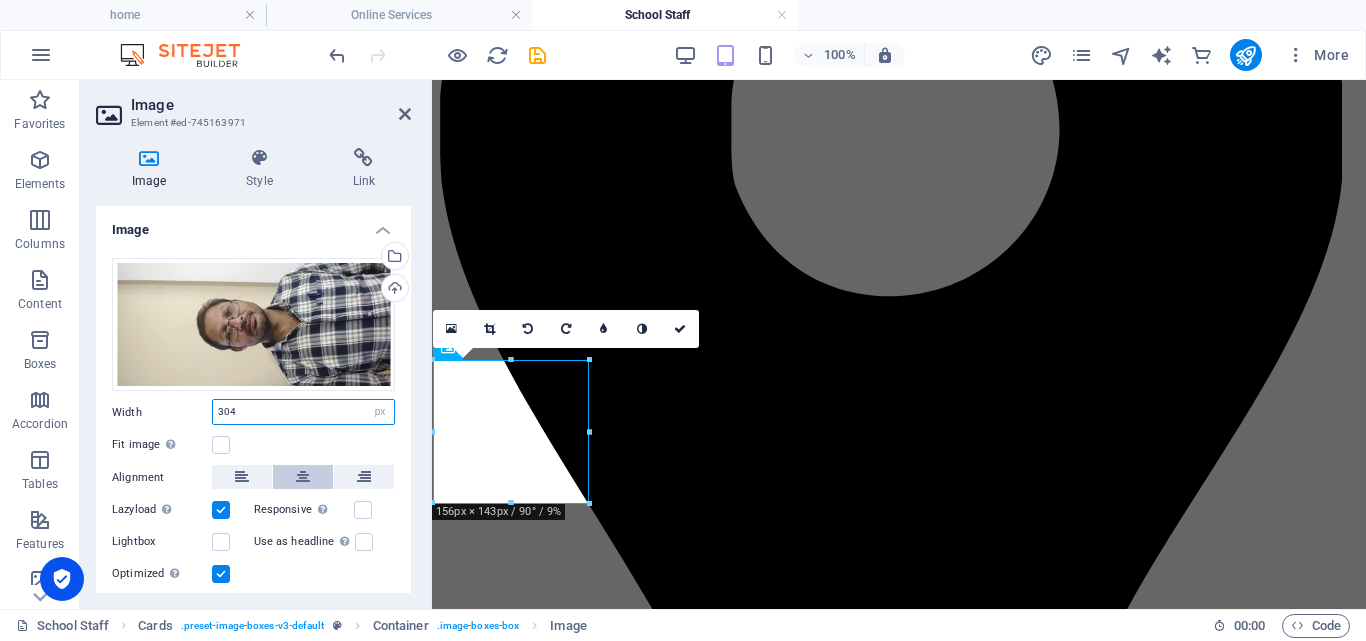 type on "304" 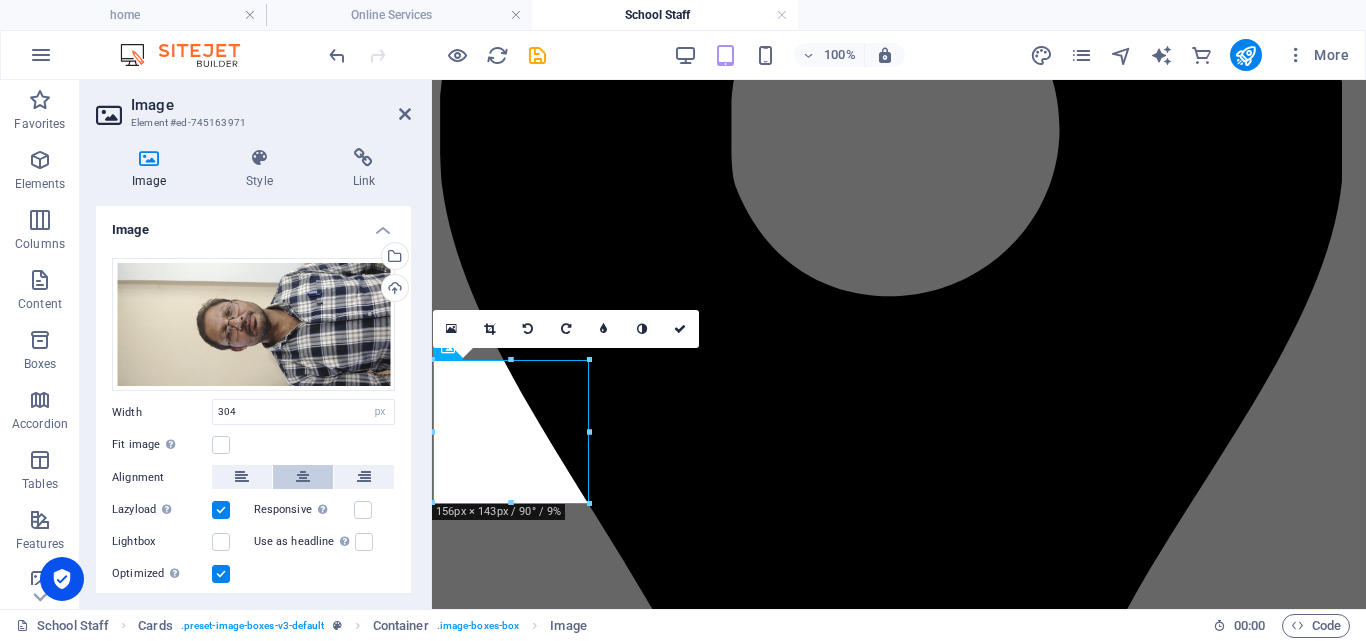 click at bounding box center [303, 477] 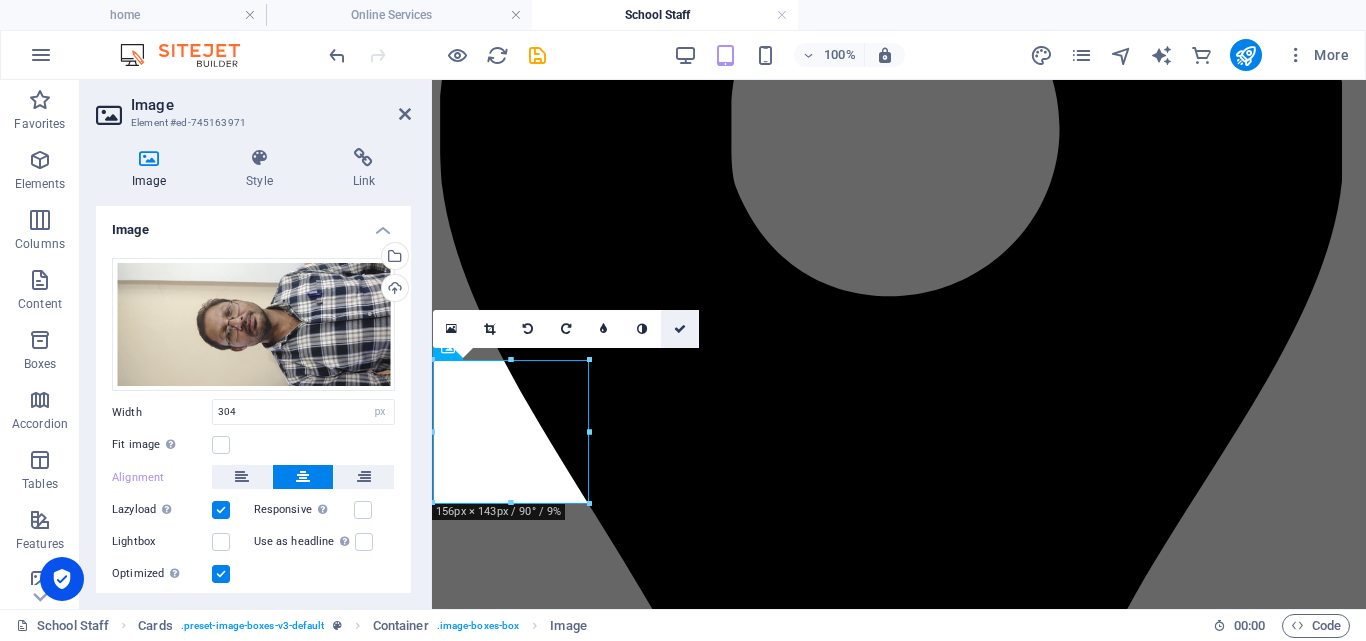 click at bounding box center [680, 329] 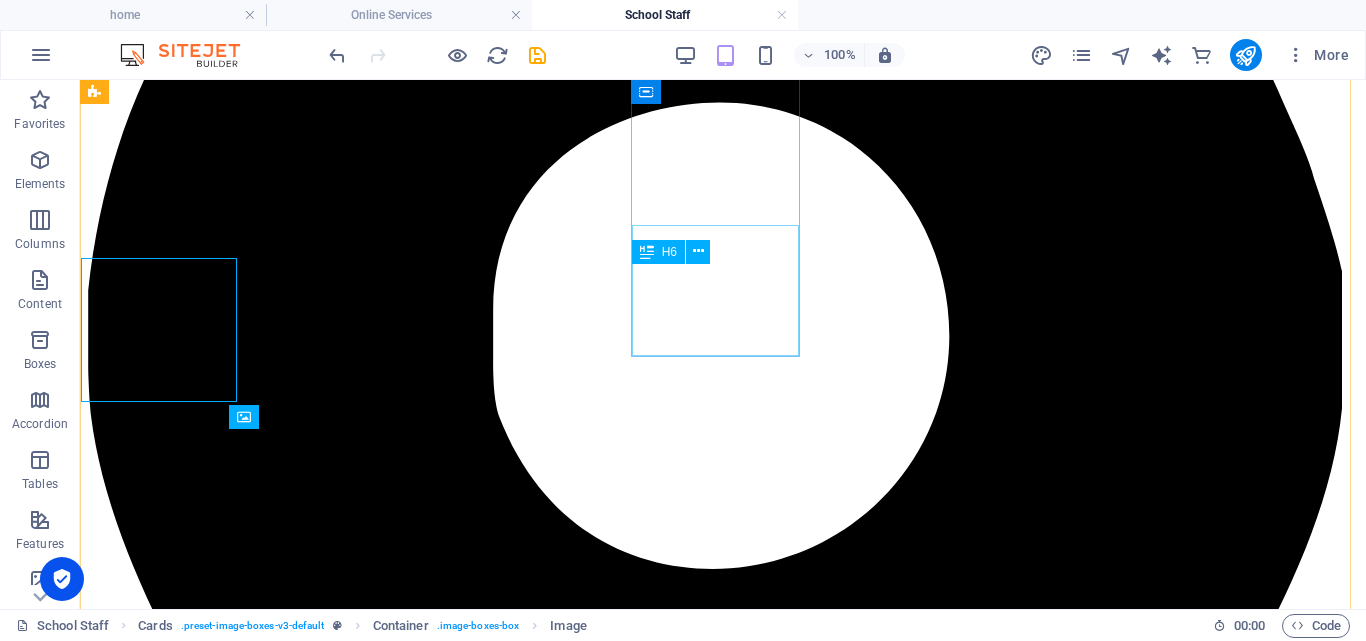 scroll, scrollTop: 748, scrollLeft: 0, axis: vertical 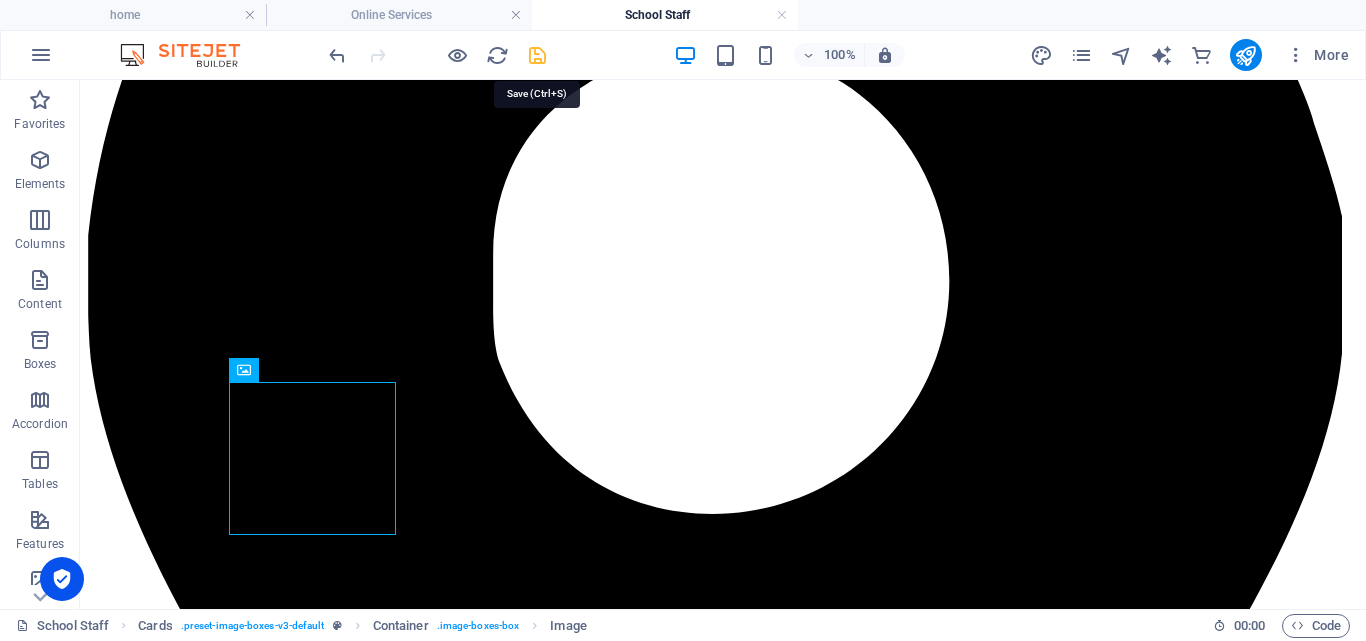 click at bounding box center (537, 55) 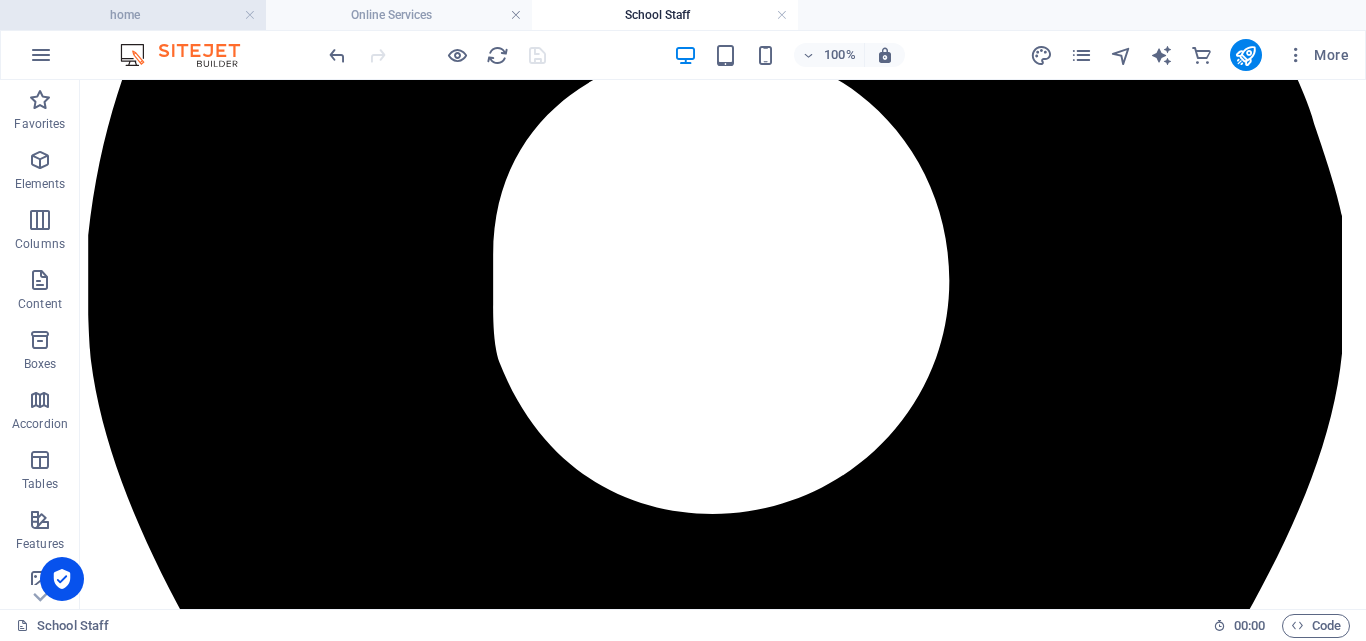 click on "home" at bounding box center (133, 15) 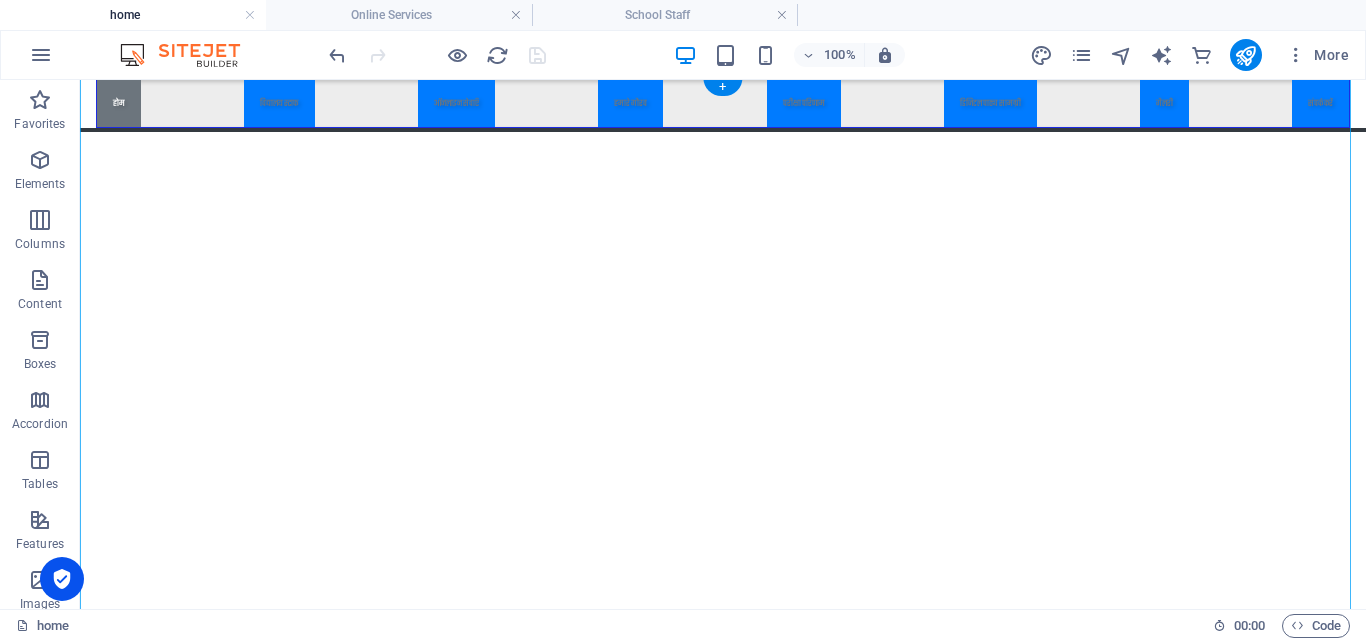 scroll, scrollTop: 196, scrollLeft: 0, axis: vertical 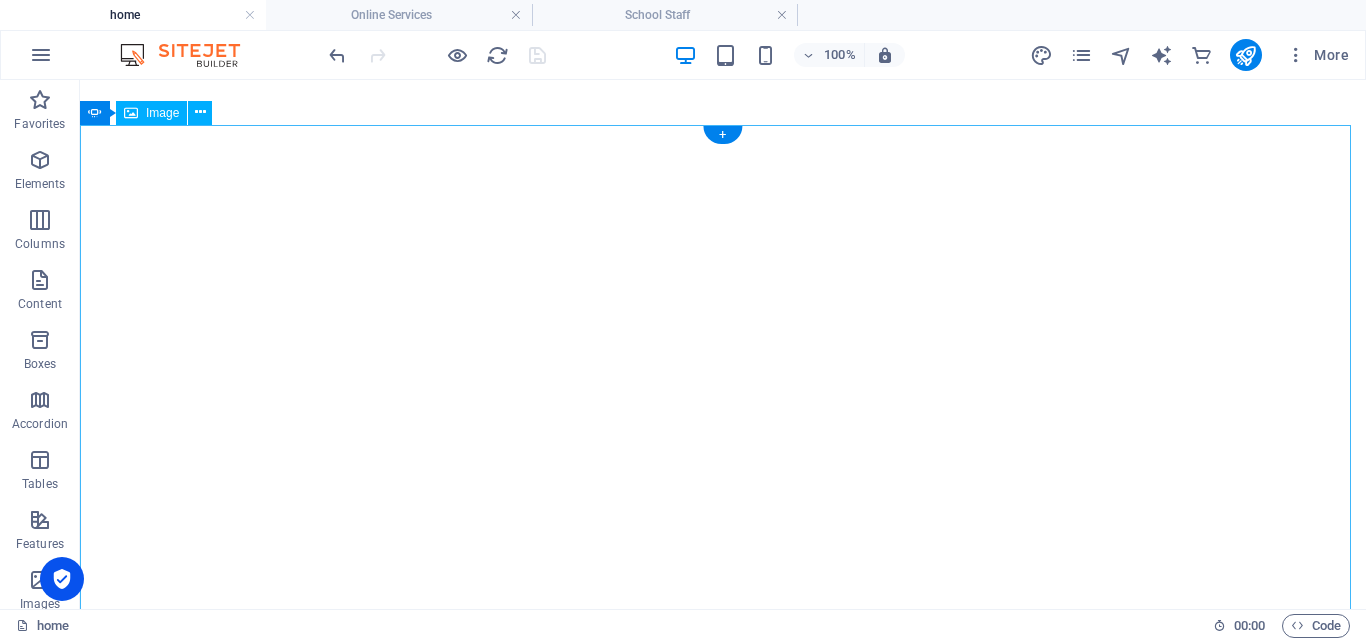 click on "स्थानीय परीक्षा परिणामो की घोषणा [DATE]  पश्चात उत्साहित छात्र/छात्राएं" at bounding box center [-1827, 1537] 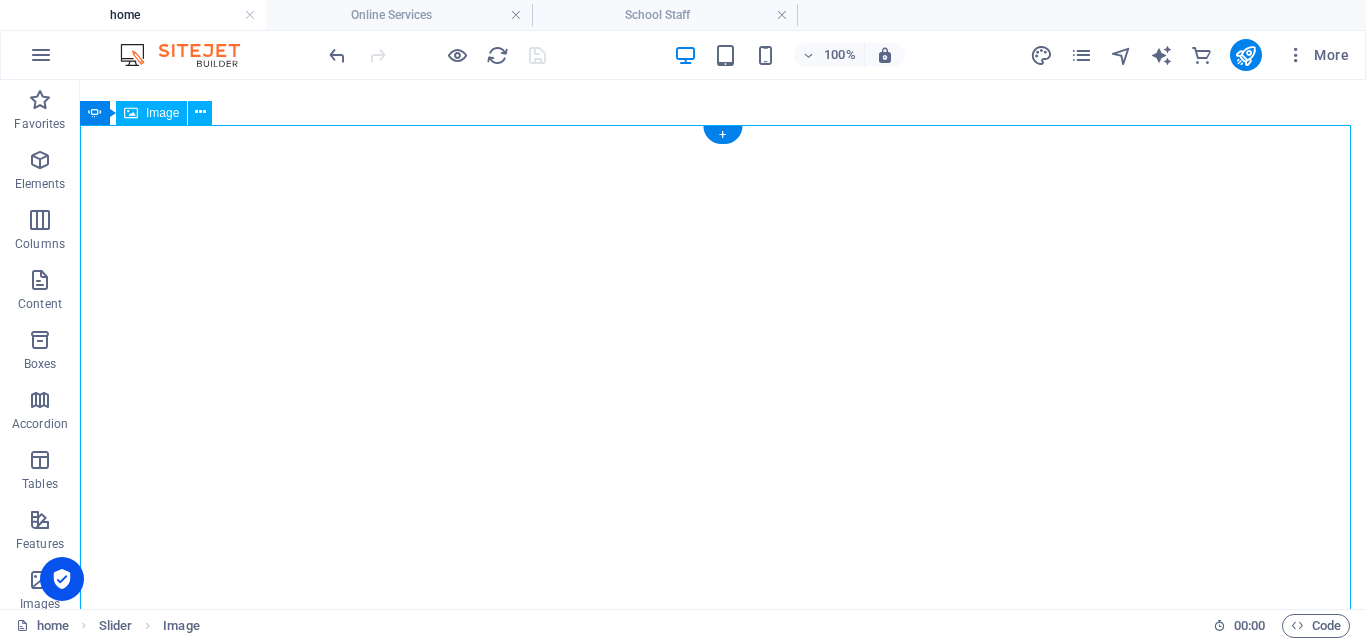 click on "स्थानीय परीक्षा परिणामो की घोषणा [DATE]  पश्चात उत्साहित छात्र/छात्राएं" at bounding box center [-1827, 1537] 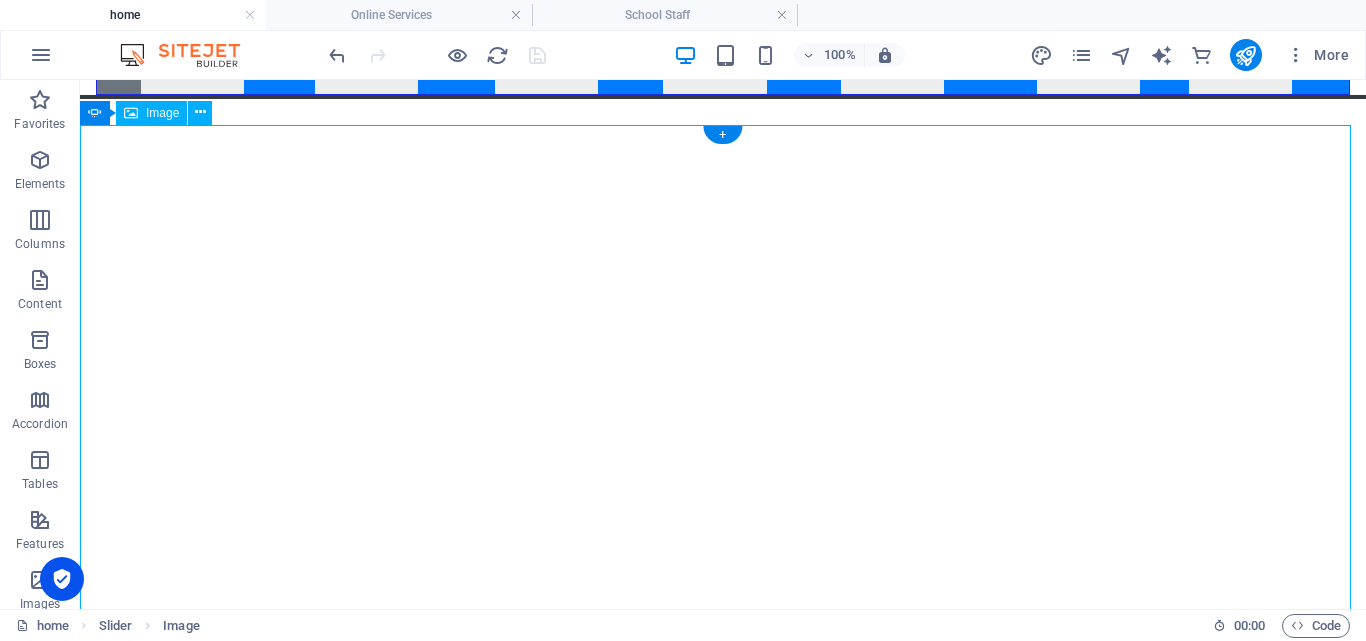 select on "%" 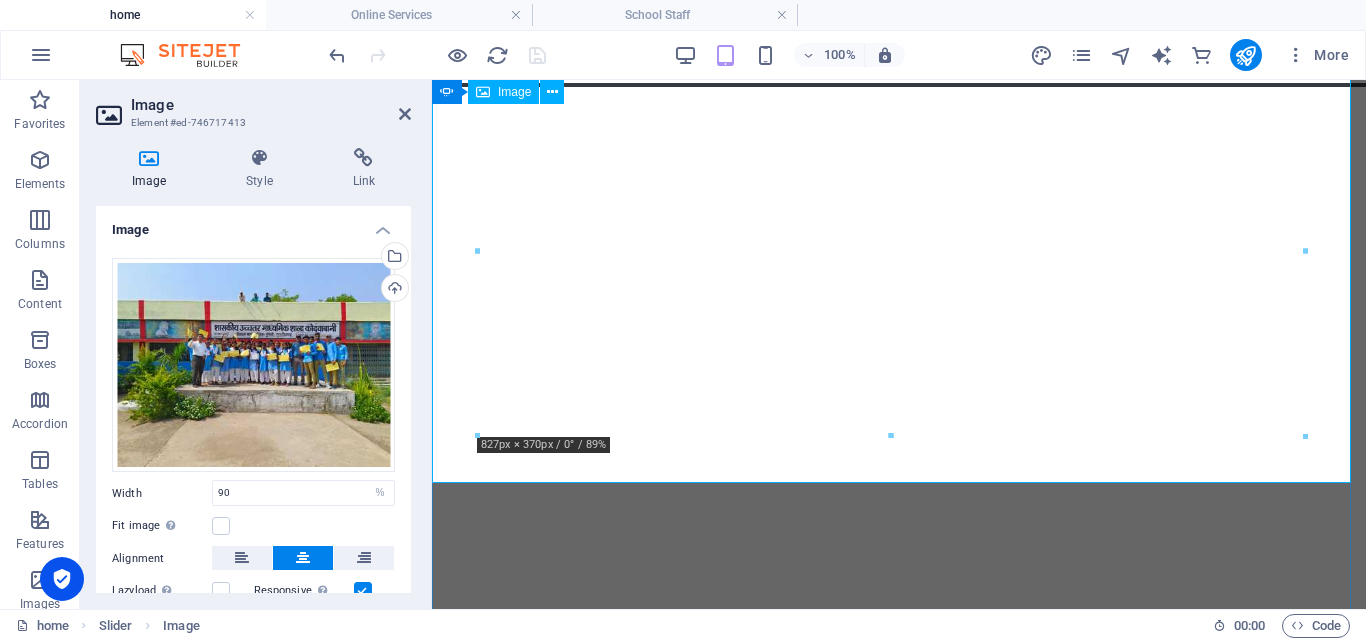 scroll, scrollTop: 197, scrollLeft: 0, axis: vertical 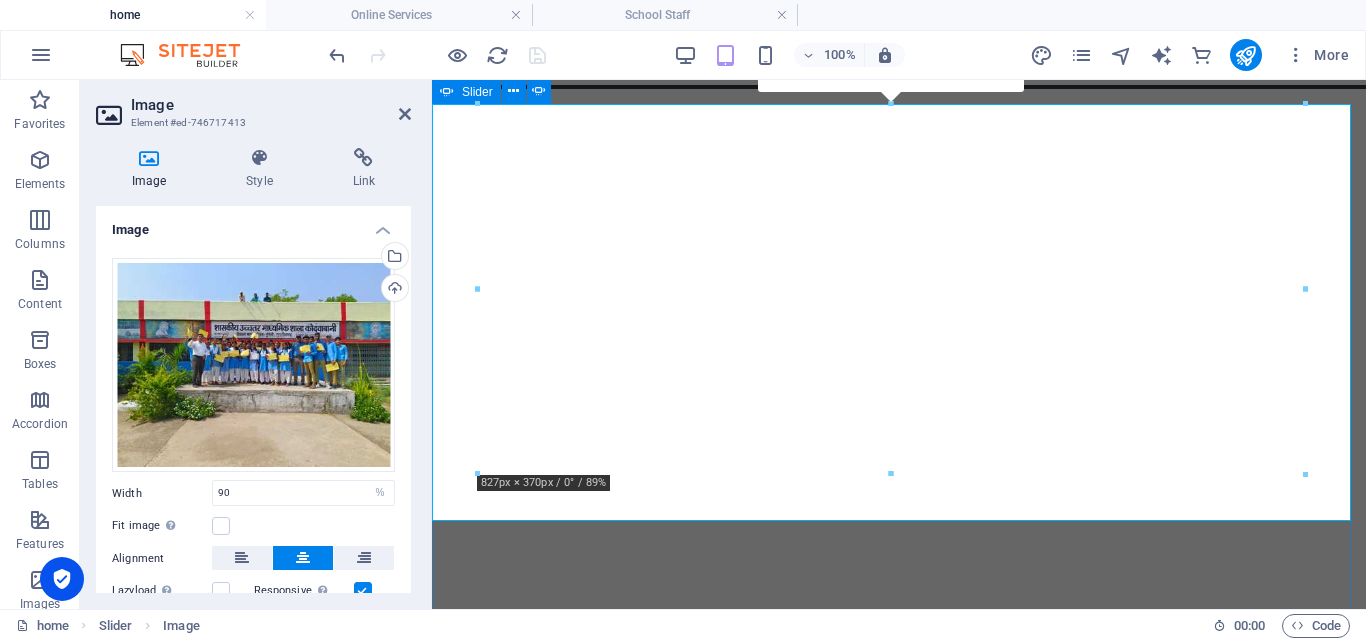 click at bounding box center [447, 92] 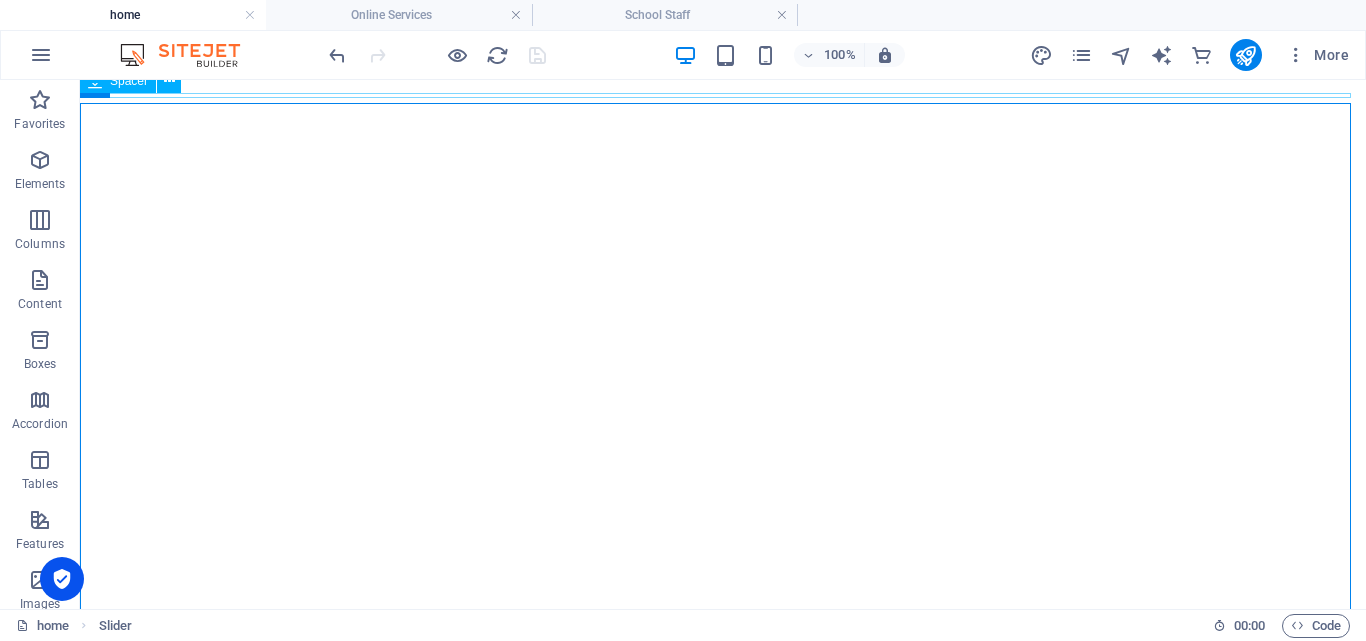scroll, scrollTop: 224, scrollLeft: 0, axis: vertical 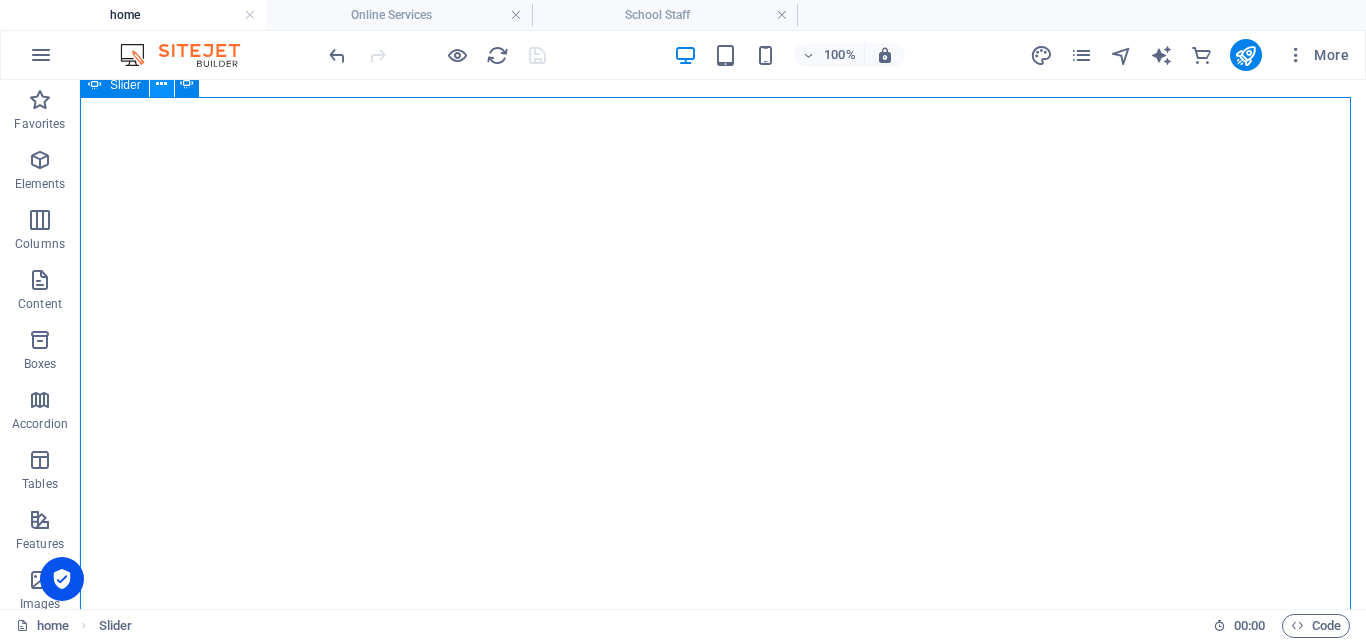 click at bounding box center [162, 85] 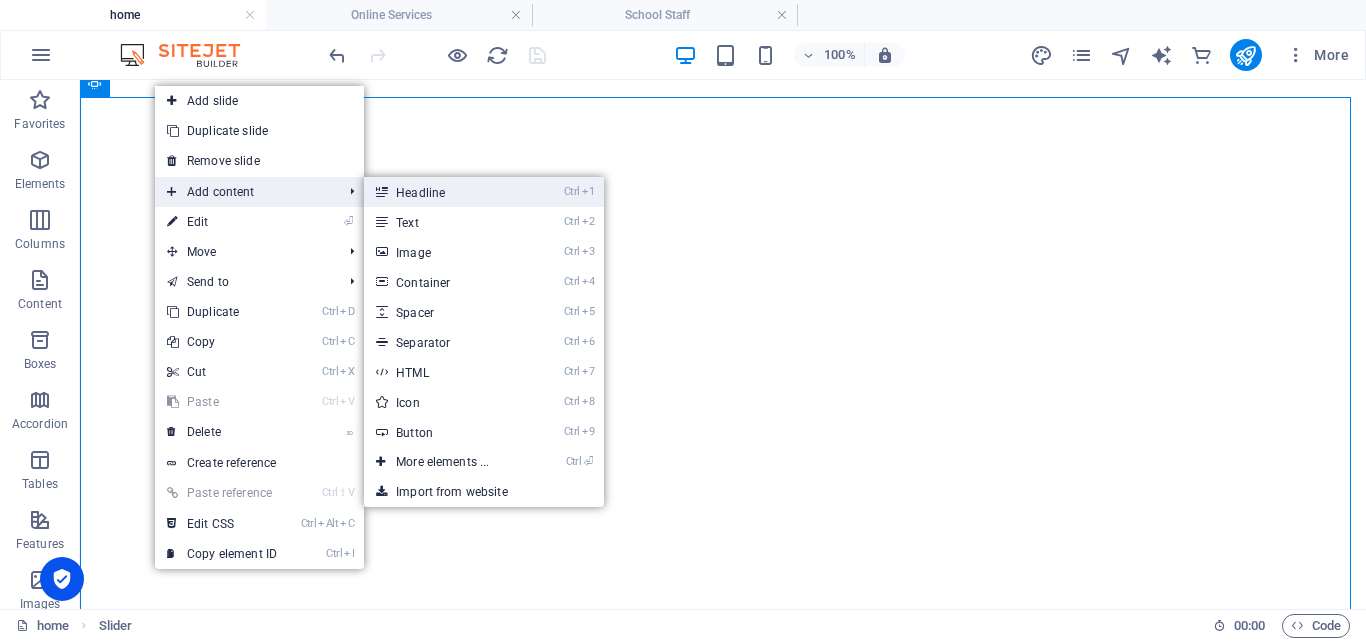 click on "Ctrl 1  Headline" at bounding box center [446, 192] 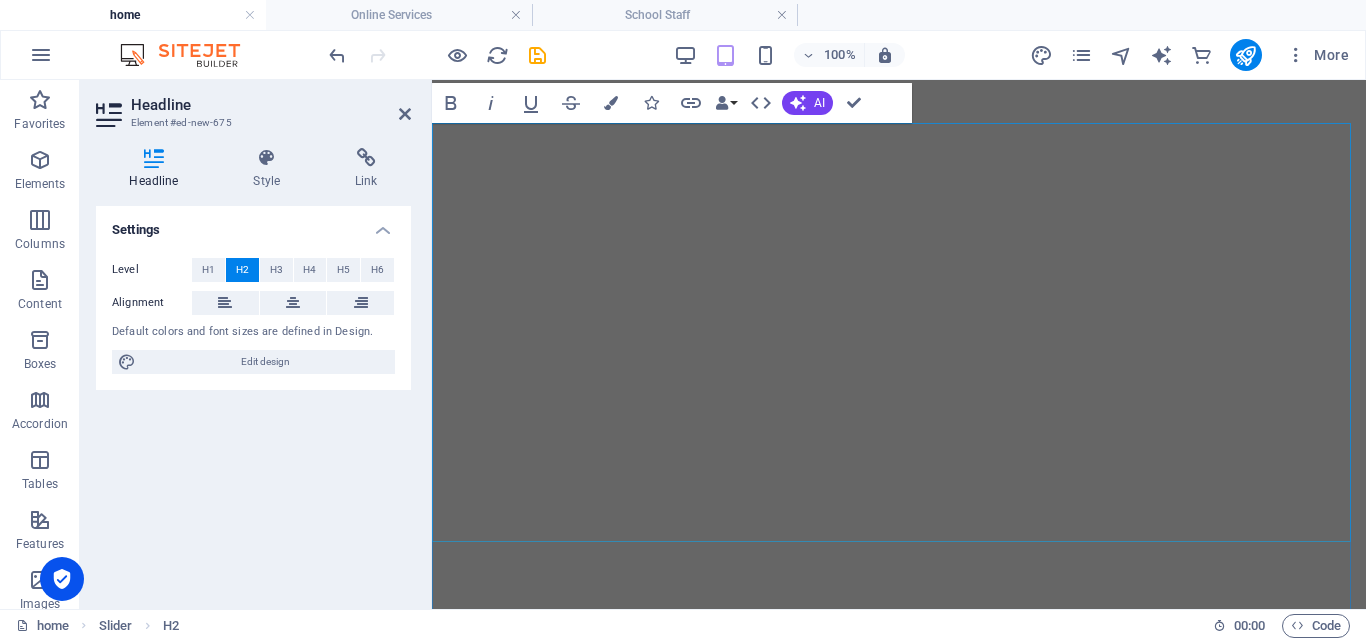 scroll, scrollTop: 117, scrollLeft: 0, axis: vertical 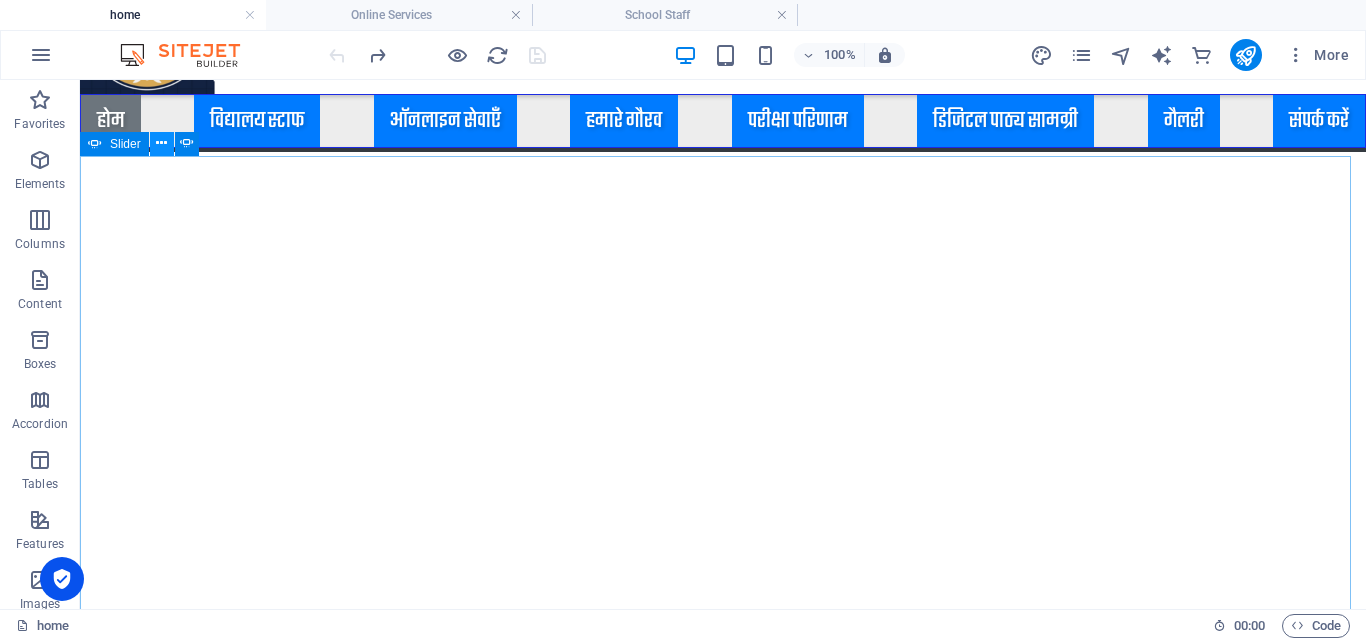 click at bounding box center [161, 143] 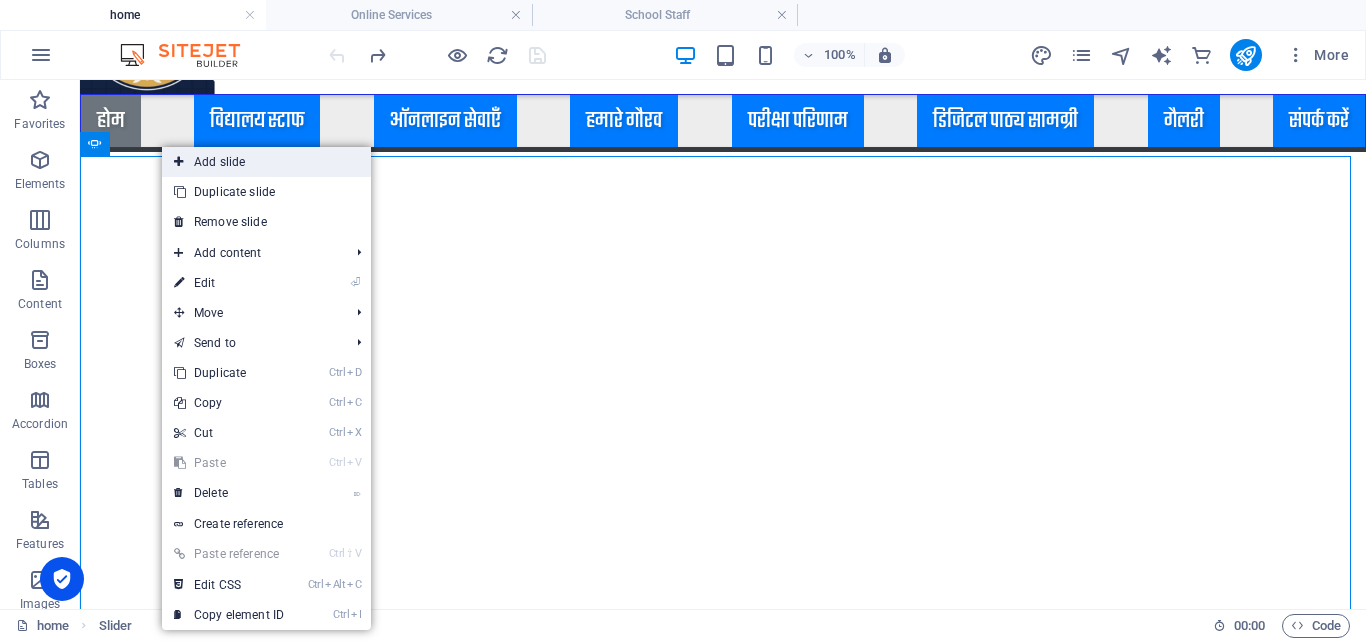 click on "Add slide" at bounding box center [266, 162] 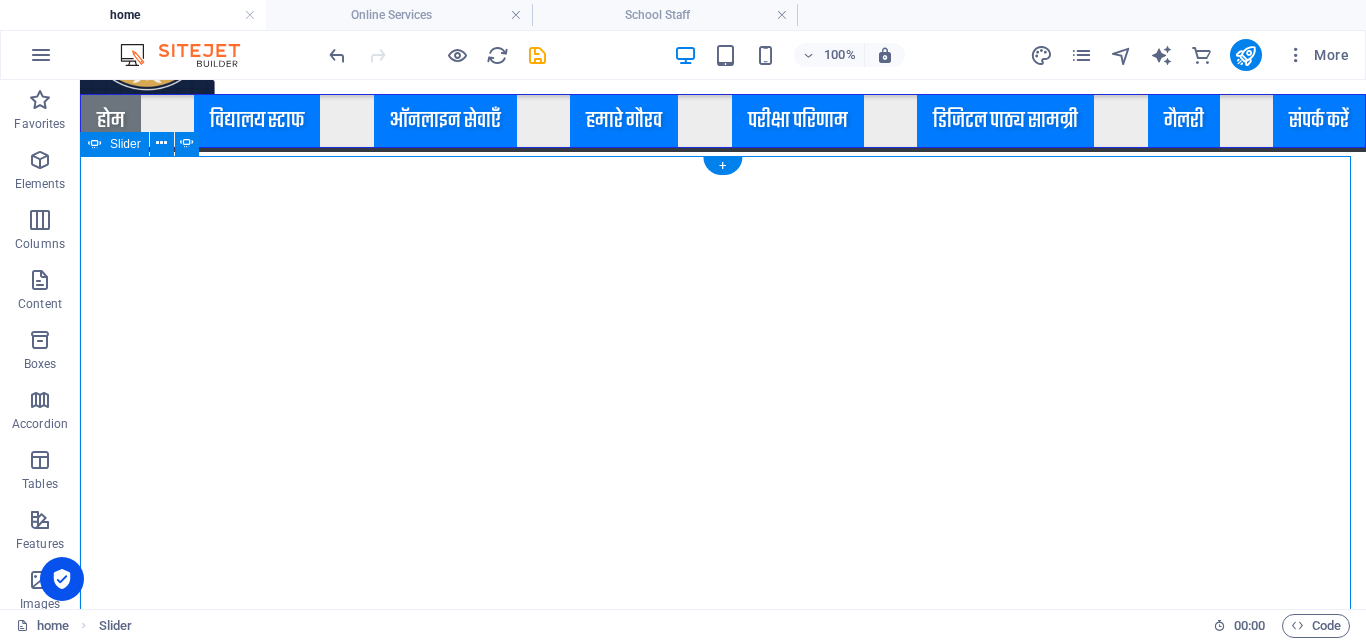 click on "Drop content here or  Add elements  Paste clipboard" at bounding box center (-8182, 4239) 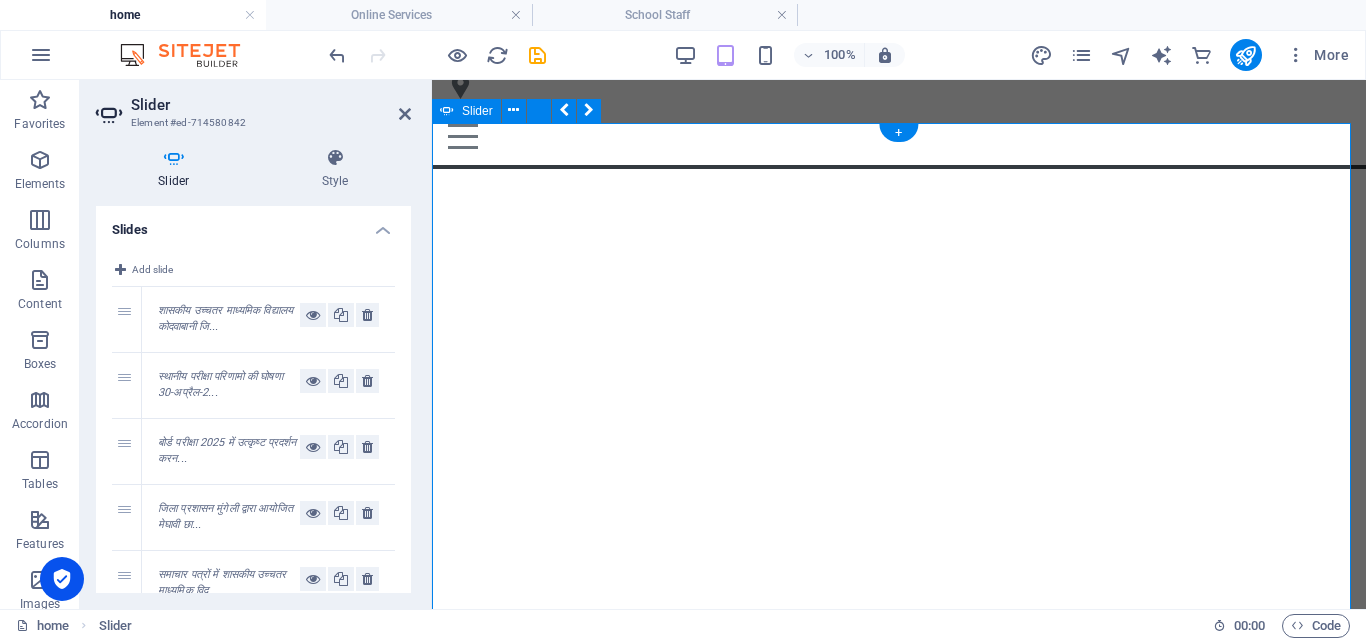 click on "Drop content here or  Add elements  Paste clipboard" at bounding box center [-5542, 3618] 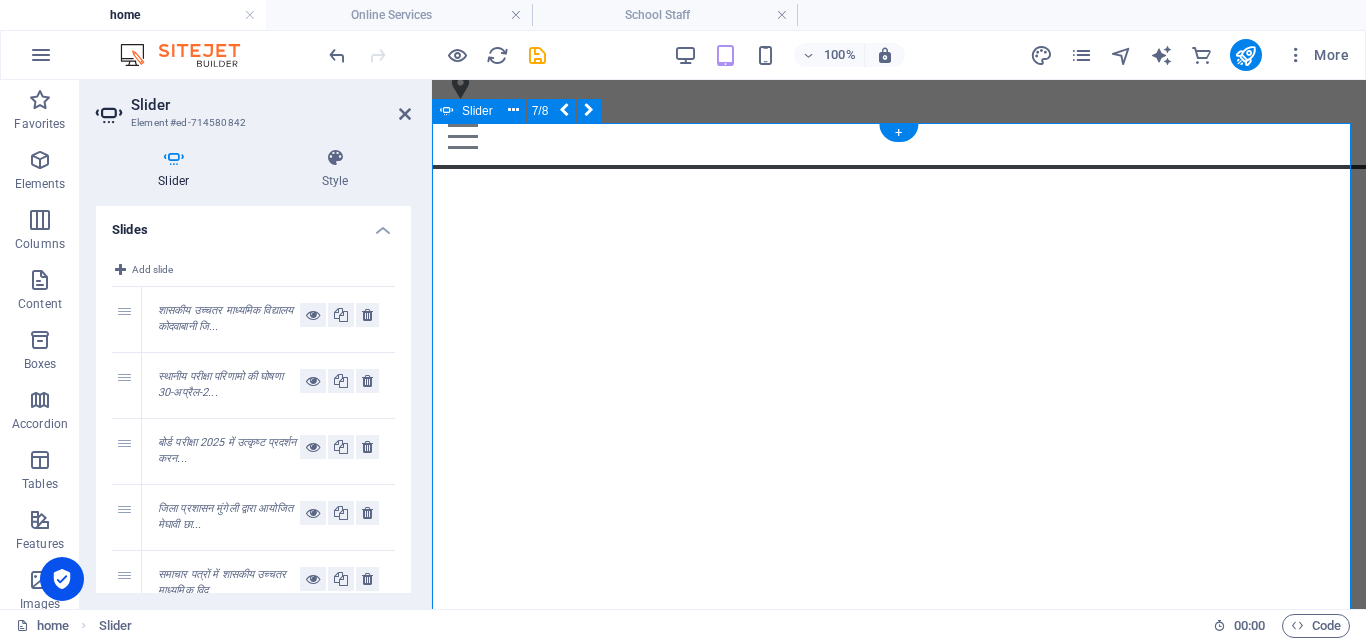 click on "Add elements" at bounding box center [-5601, 3648] 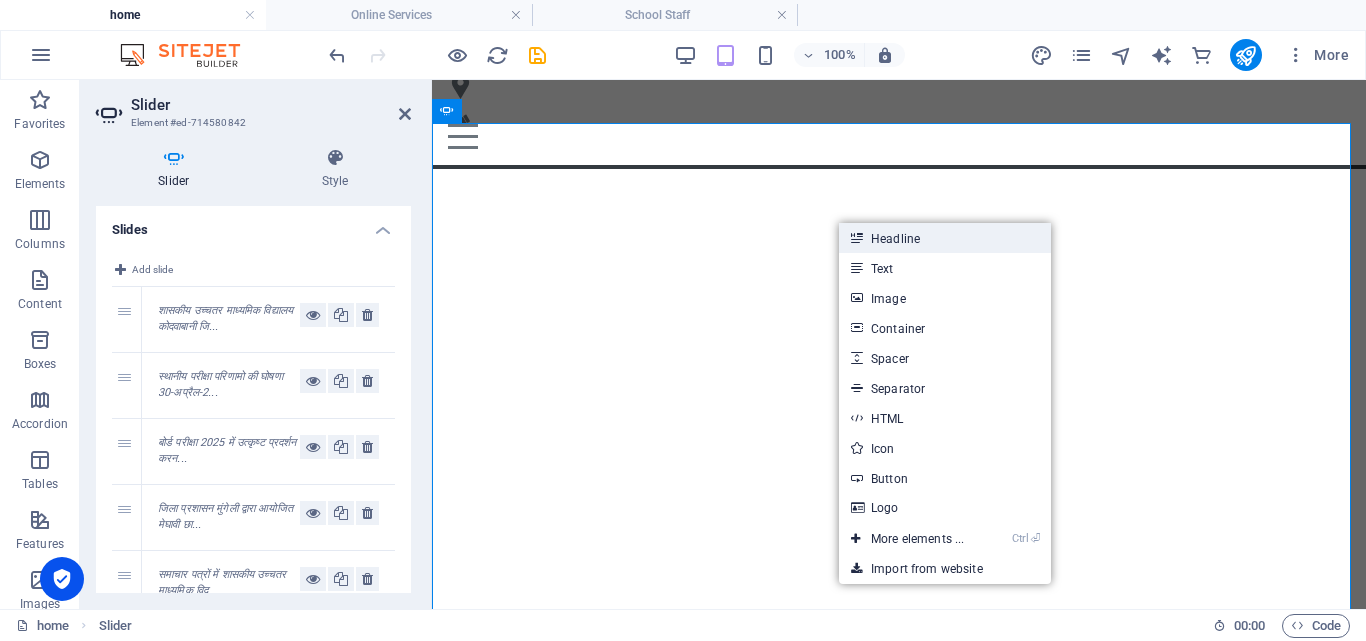 click on "Headline" at bounding box center (945, 238) 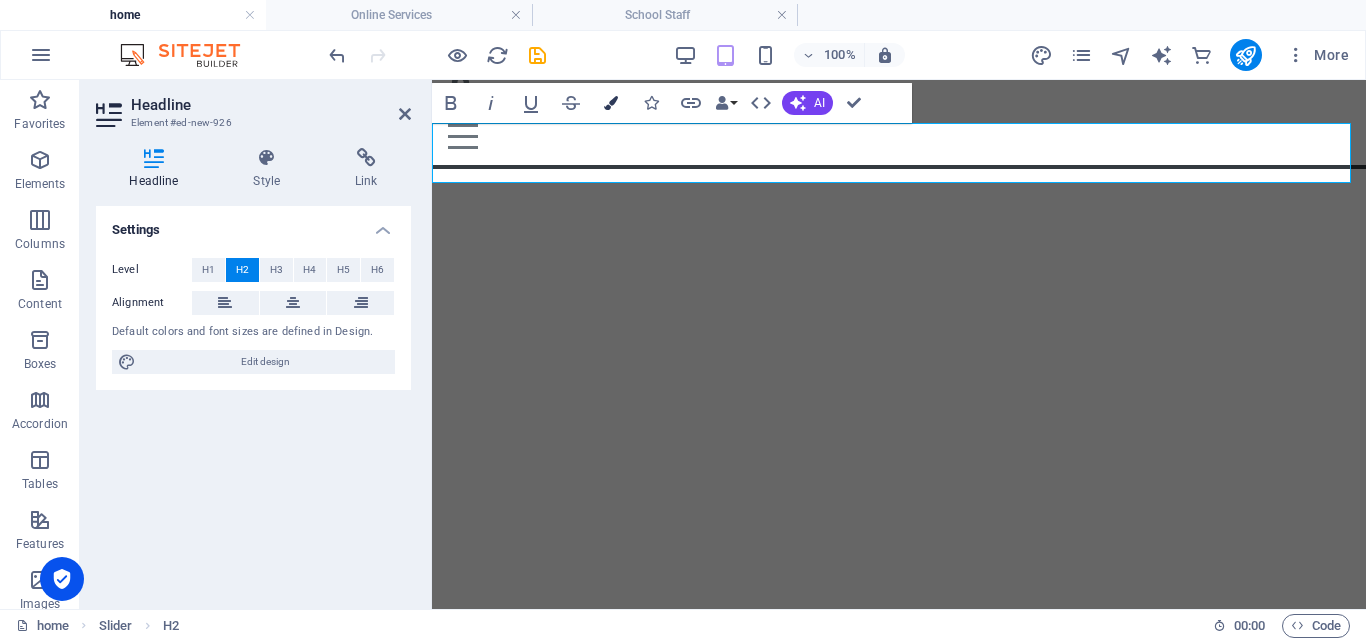 click at bounding box center [611, 103] 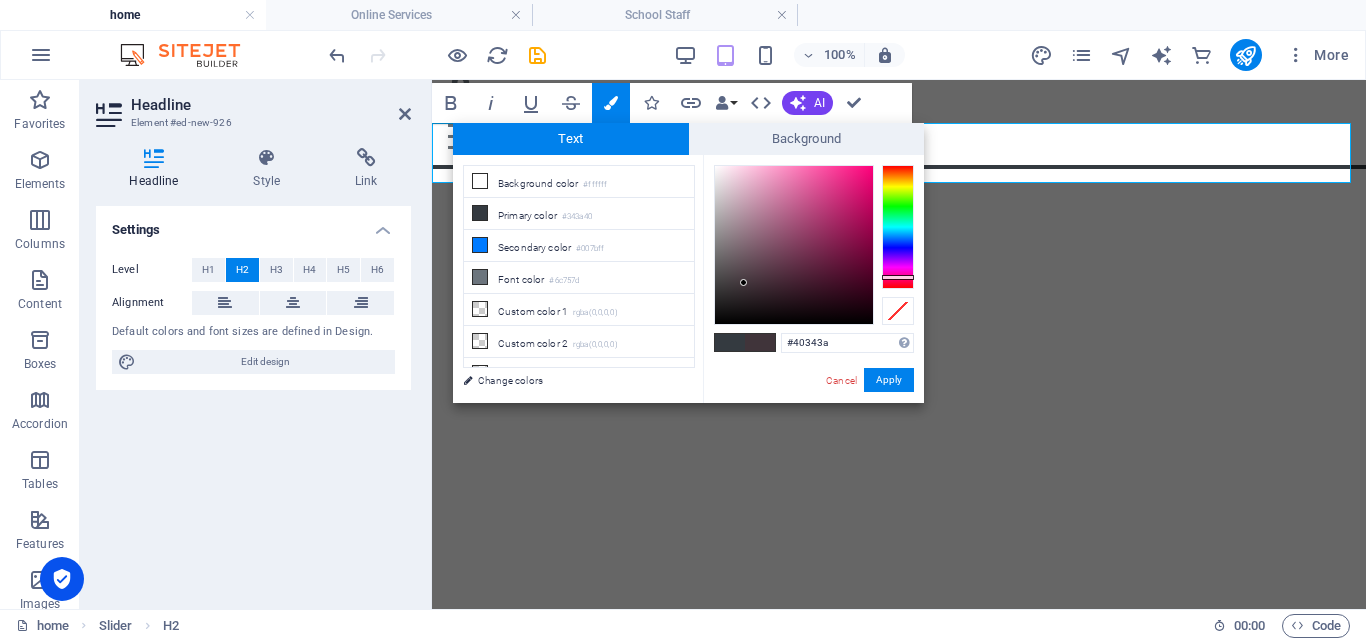 click at bounding box center (898, 227) 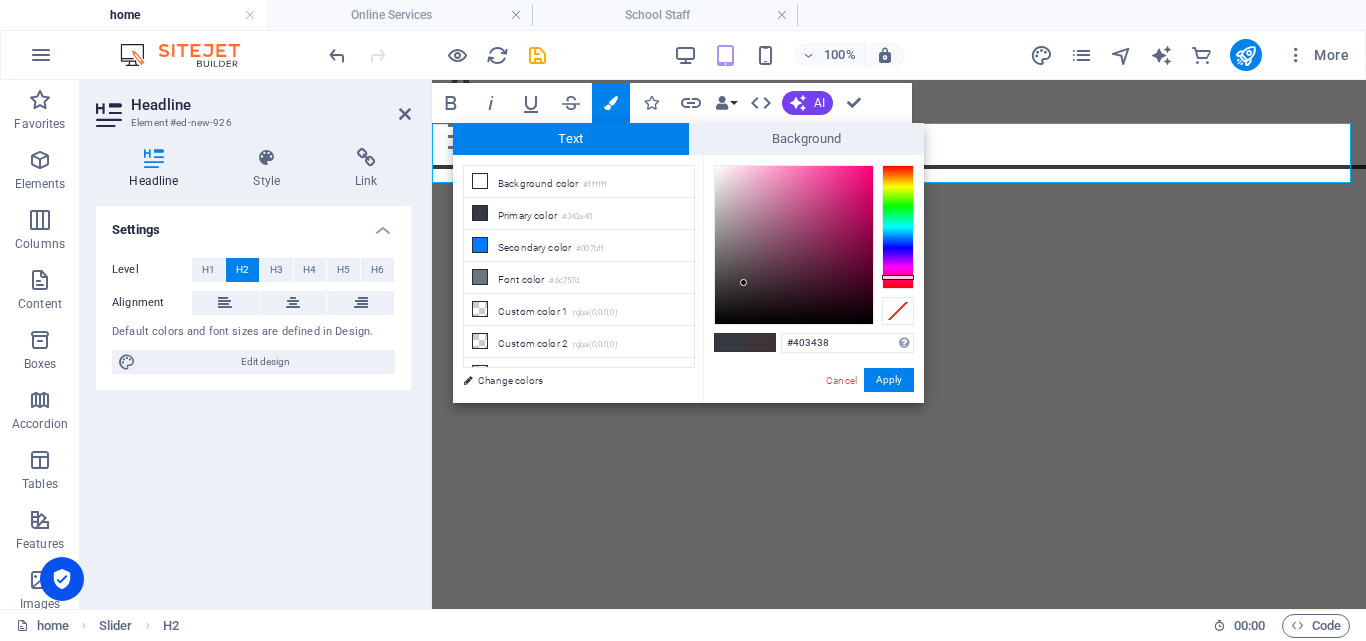 click at bounding box center [898, 227] 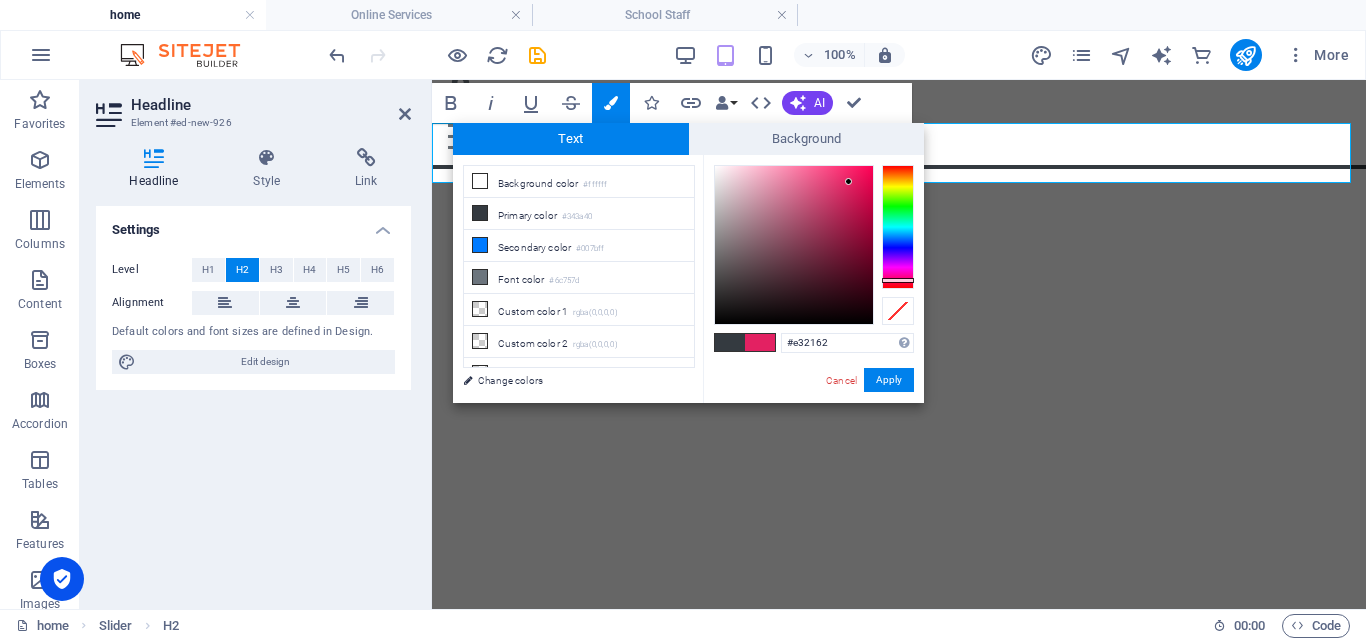 click at bounding box center (794, 245) 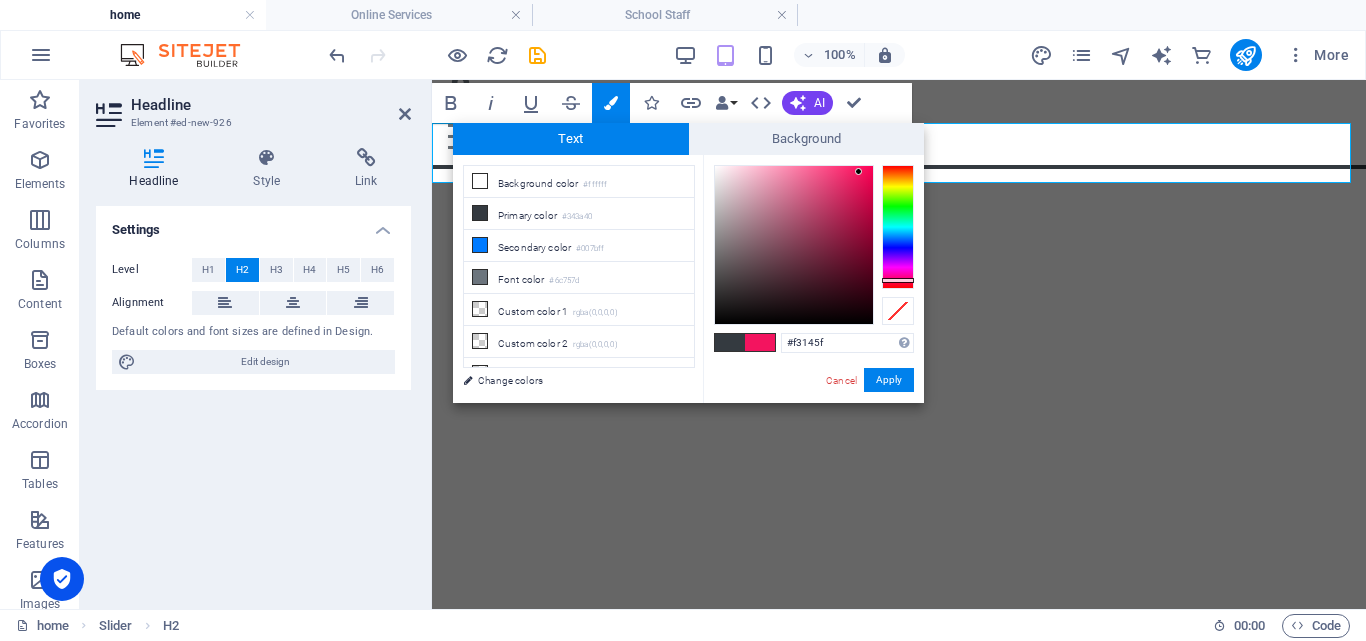 click at bounding box center (794, 245) 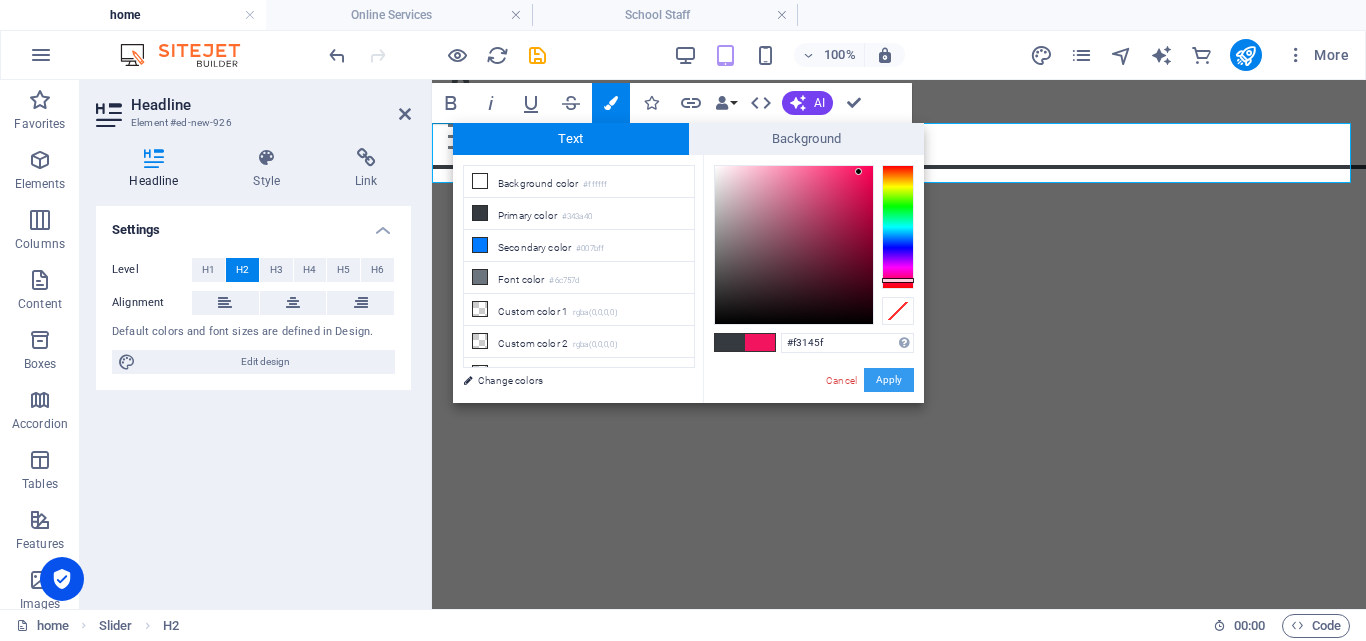 click on "Apply" at bounding box center [889, 380] 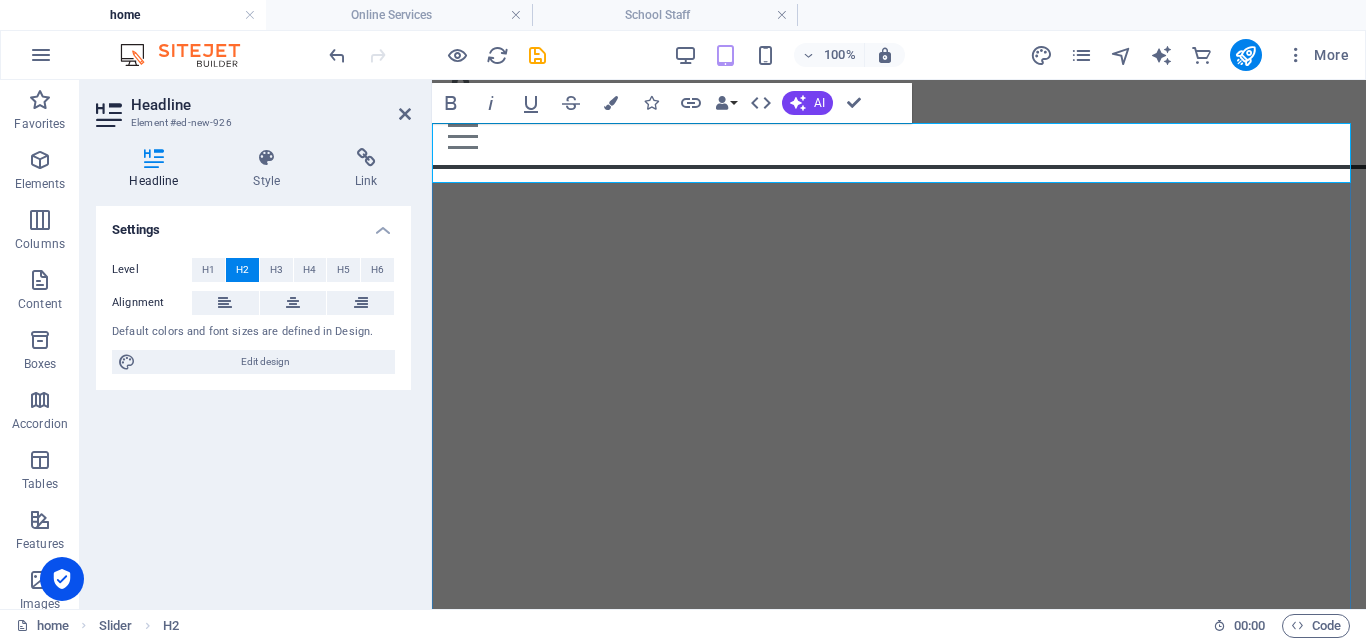 click on "New headline" at bounding box center [-5542, 3577] 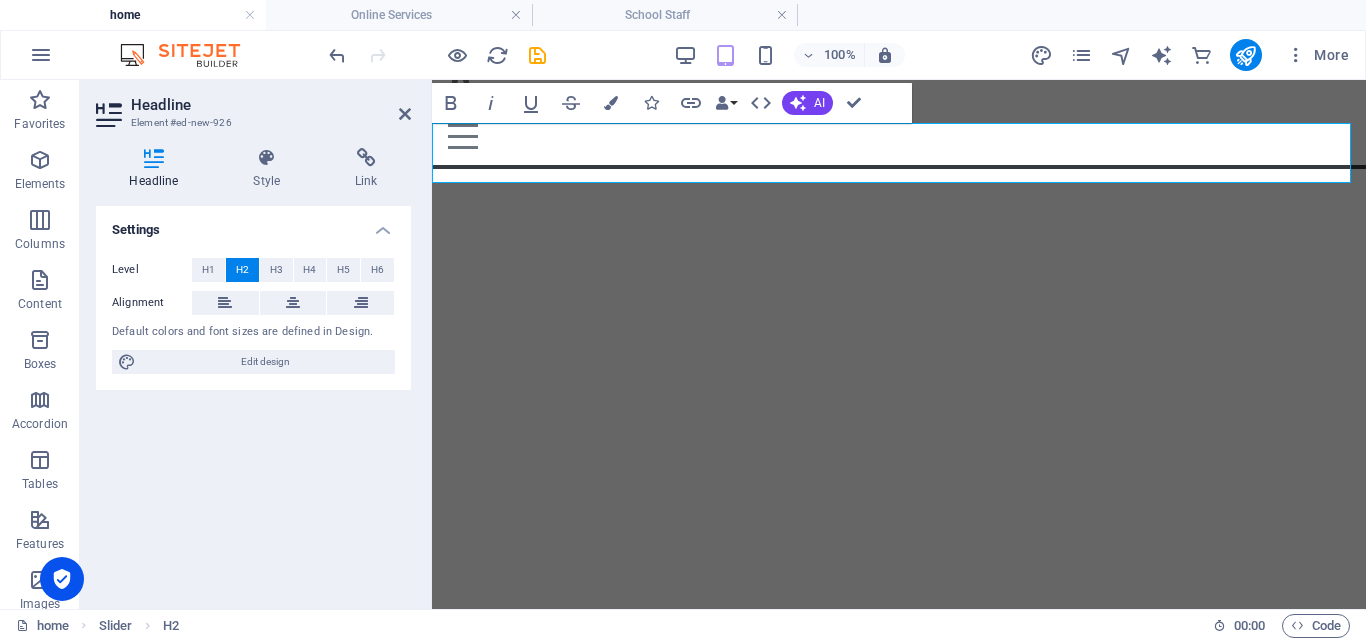 drag, startPoint x: 670, startPoint y: 158, endPoint x: 356, endPoint y: 145, distance: 314.26898 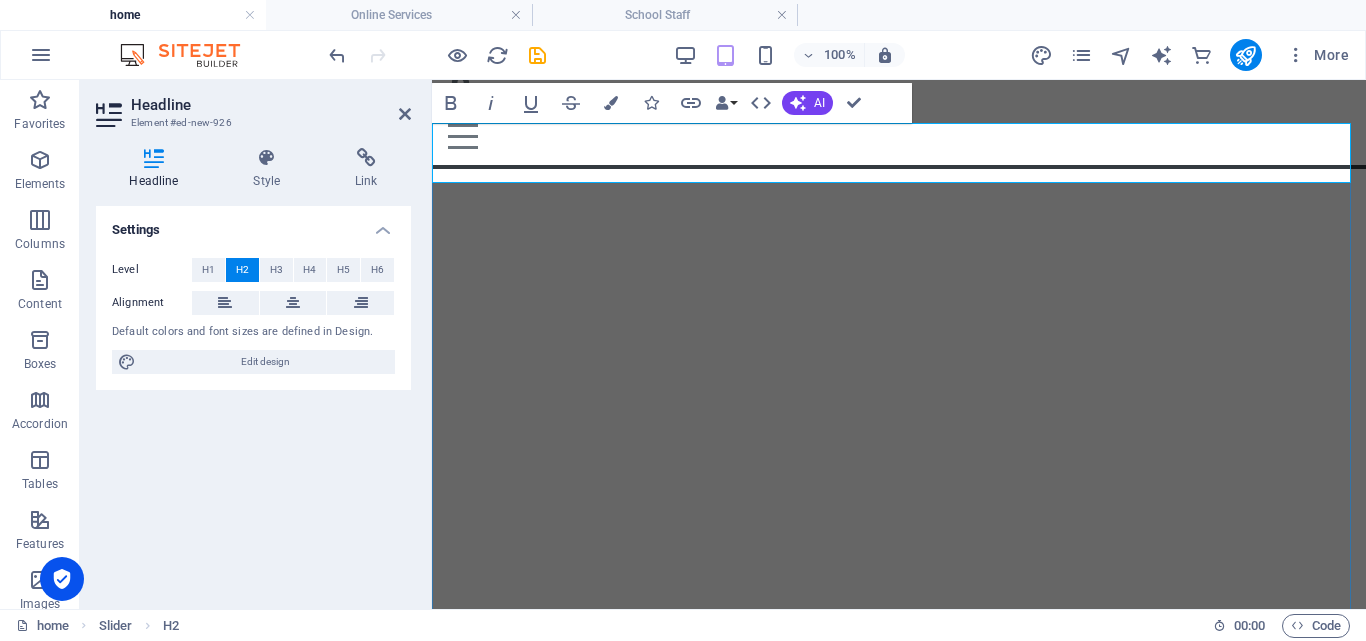 click on "कक्षा 9वीं से 12वीं मे प्रवेश हेतु अंतिम तिथि दिनांक [DATE]" at bounding box center (-5590, 3576) 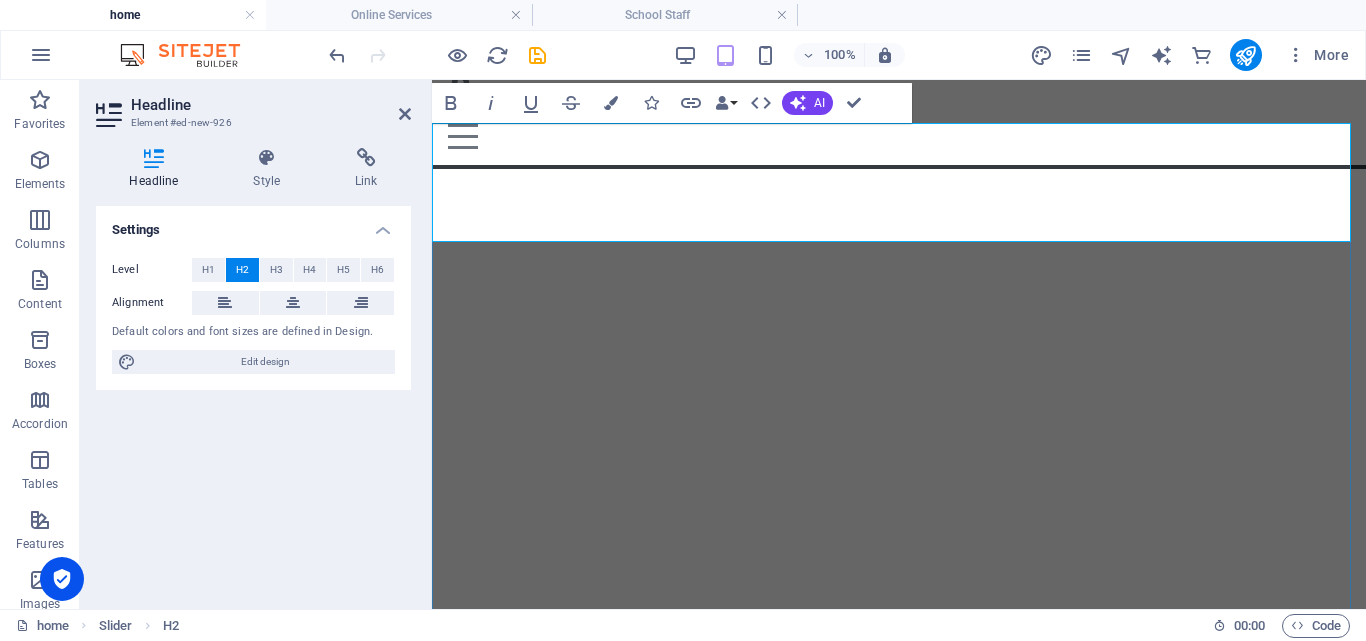 click on "कक्षा 9वीं से 12वीं  ‌मे प्रवेश हेतु अंतिम तिथि दिनांक [DATE]" at bounding box center [-5715, 3606] 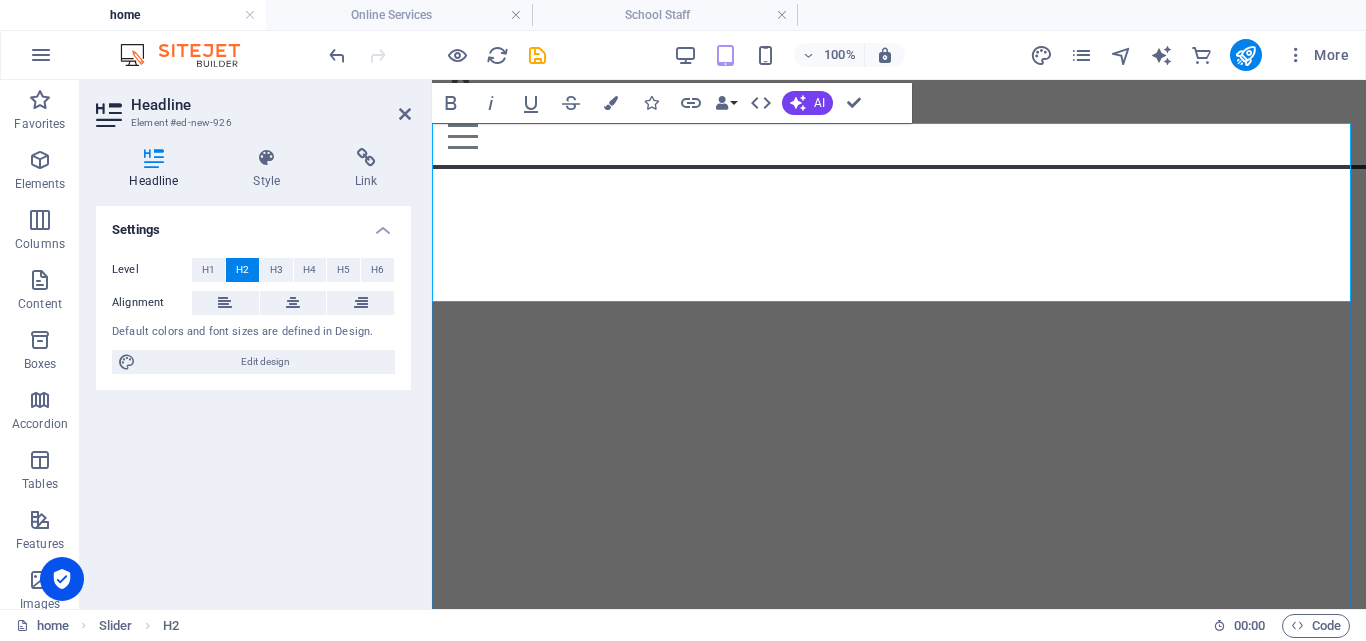 click on "कक्षा 9वीं से 12वीं  ‌मे प्रवेश हेतु  ‌अंतिम तिथि दिनांक [DATE]" at bounding box center (-5800, 3636) 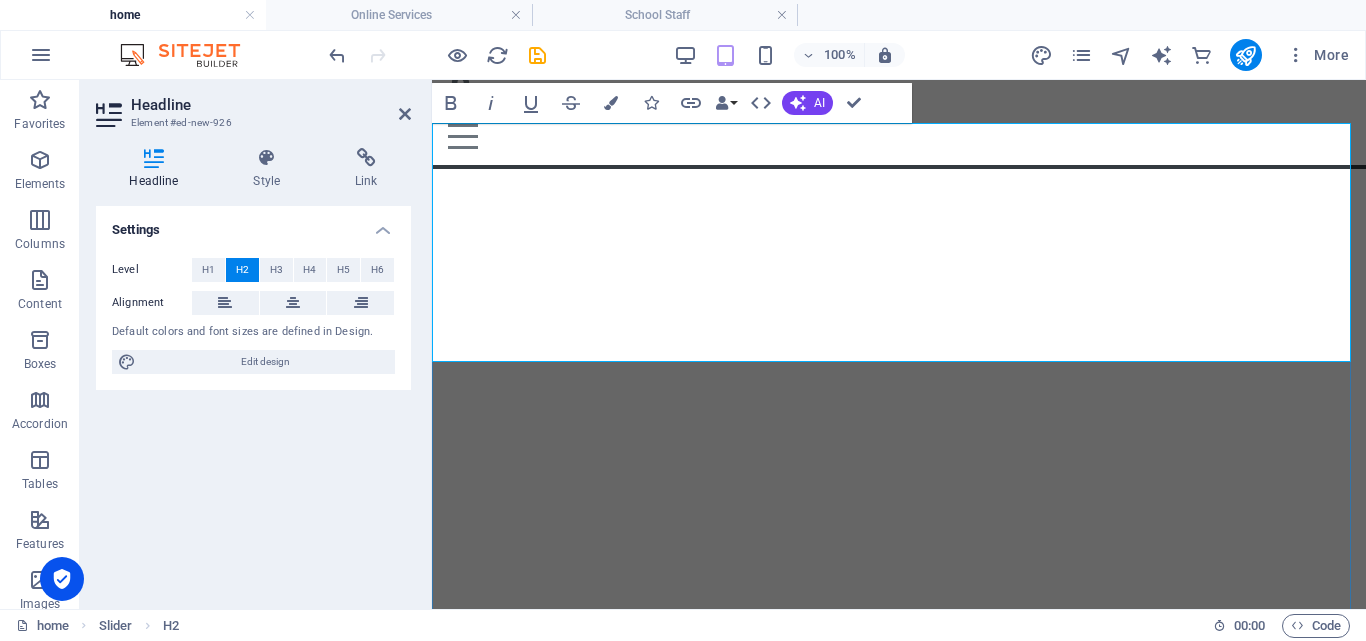 drag, startPoint x: 437, startPoint y: 147, endPoint x: 450, endPoint y: 284, distance: 137.6154 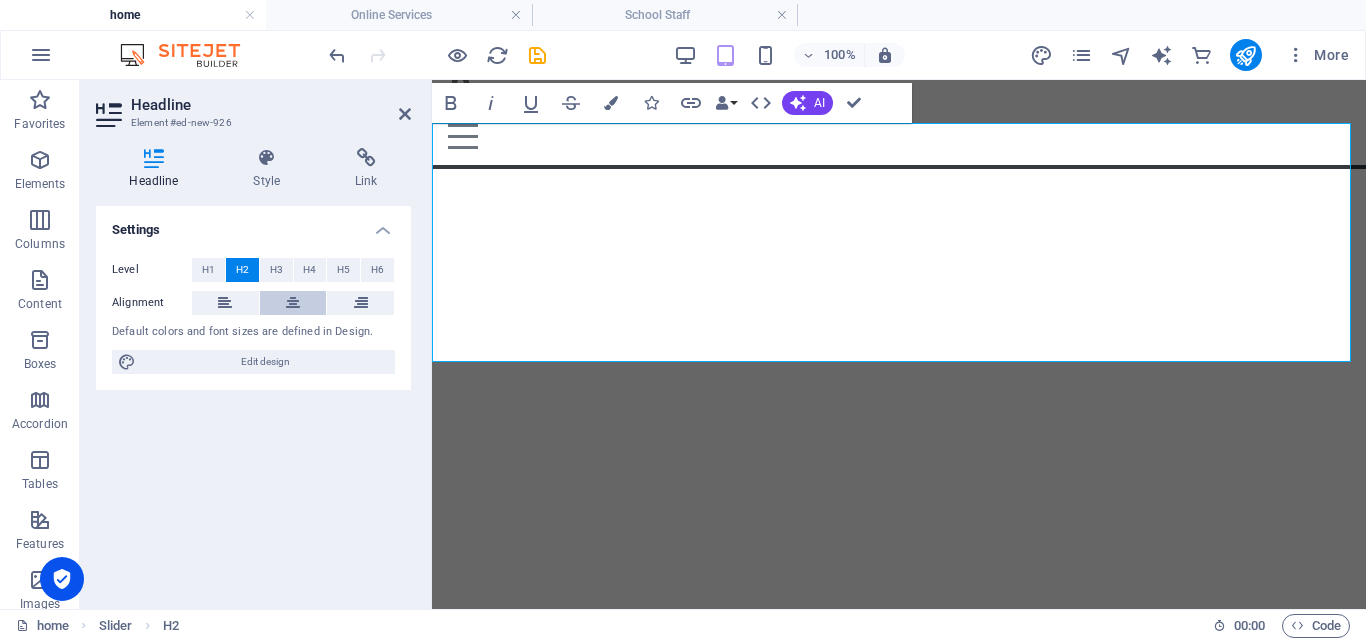 drag, startPoint x: 281, startPoint y: 300, endPoint x: 154, endPoint y: 240, distance: 140.45996 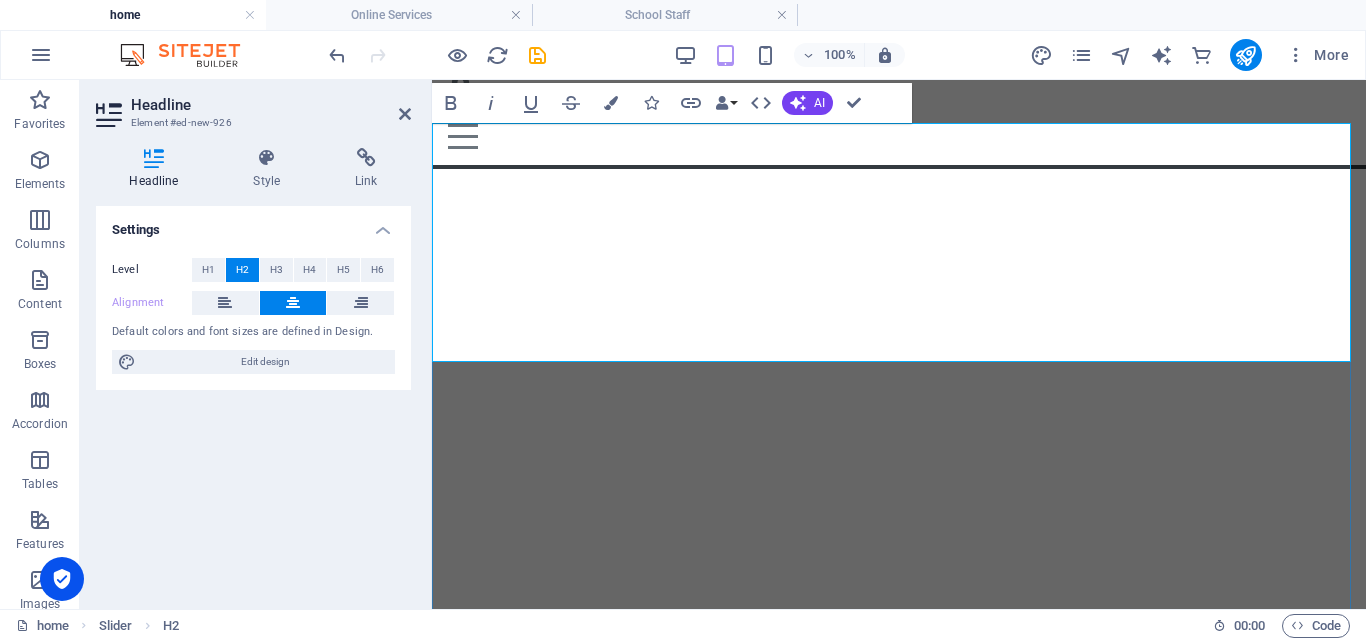click on "कक्षा 9वीं से 12वीं  ‌मे प्रवेश हेतु  ‌अंतिम तिथि  ‌दिनांक [DATE]" at bounding box center [-5542, 3666] 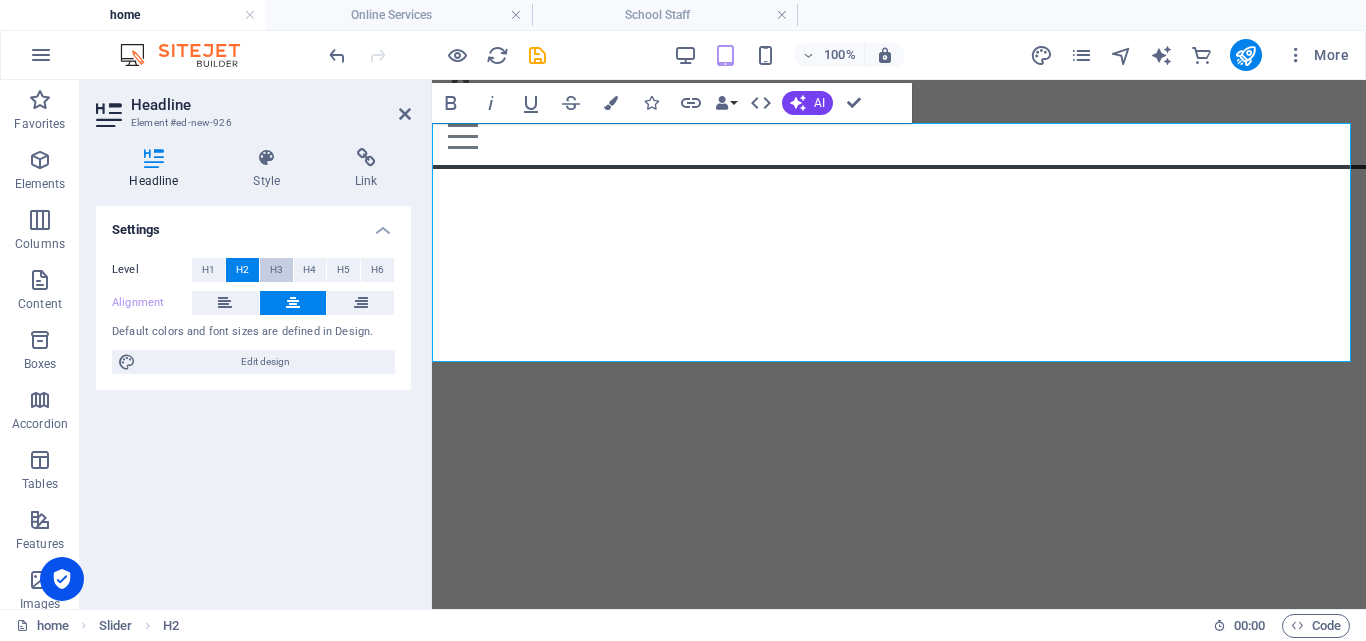click on "H3" at bounding box center [276, 270] 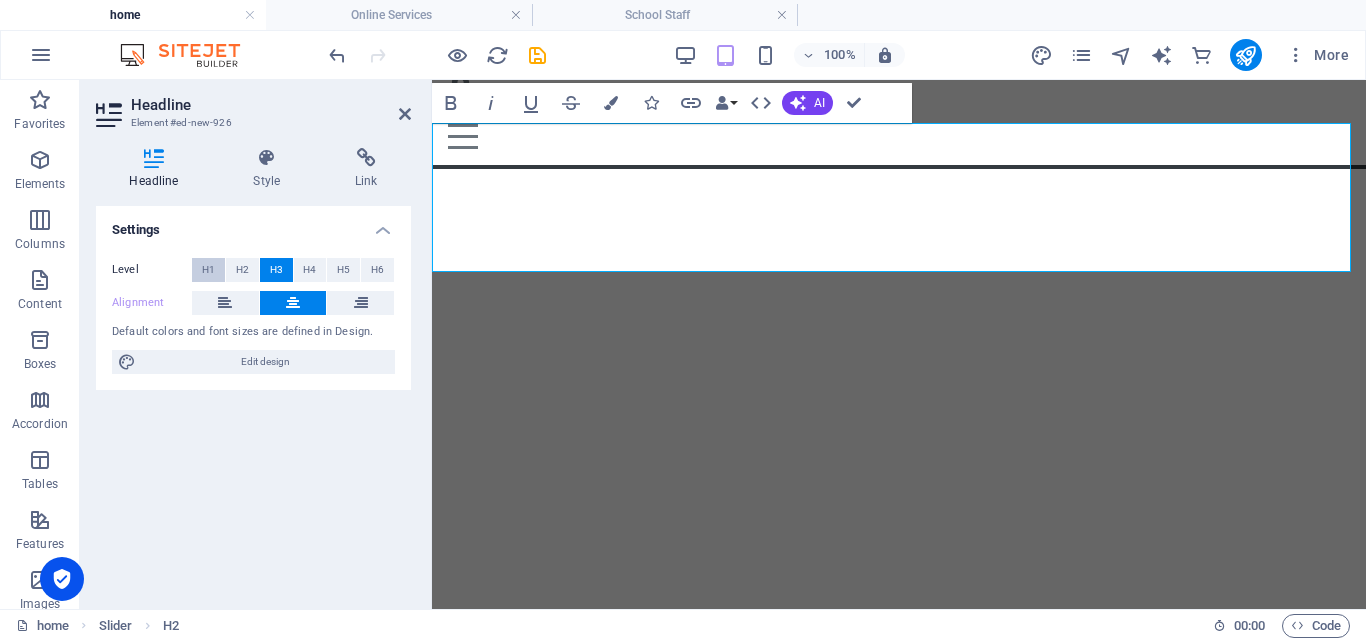 click on "H1" at bounding box center (208, 270) 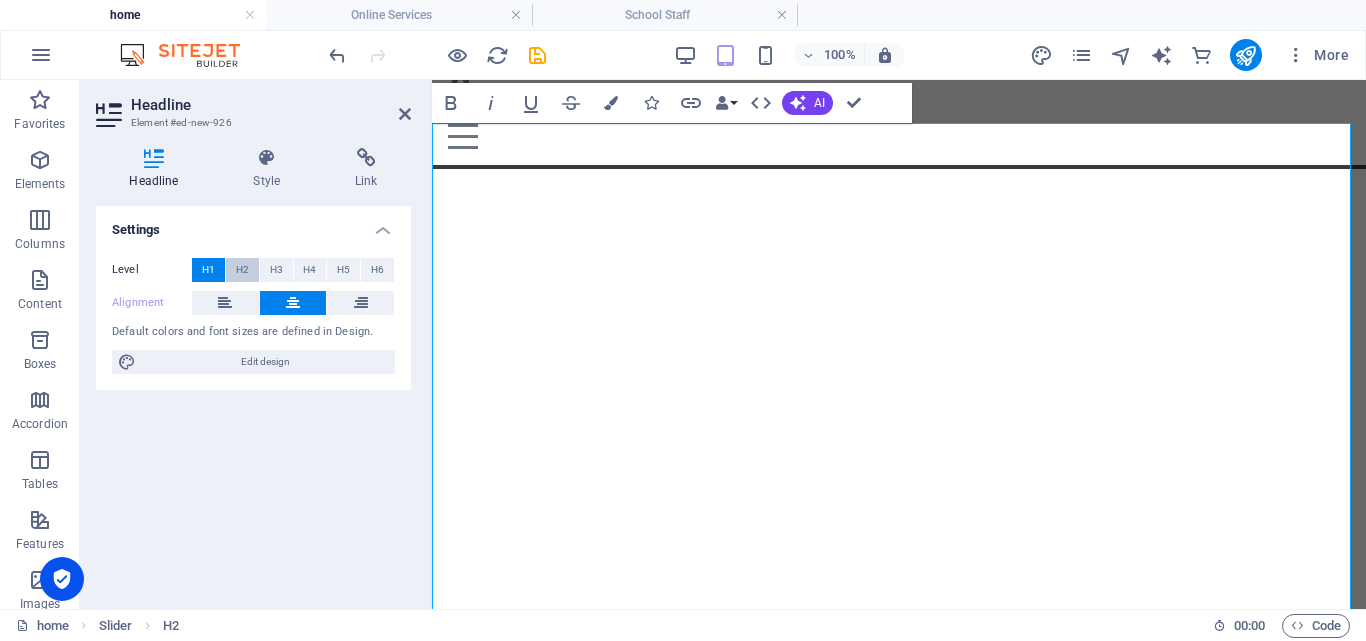 click on "H2" at bounding box center [242, 270] 